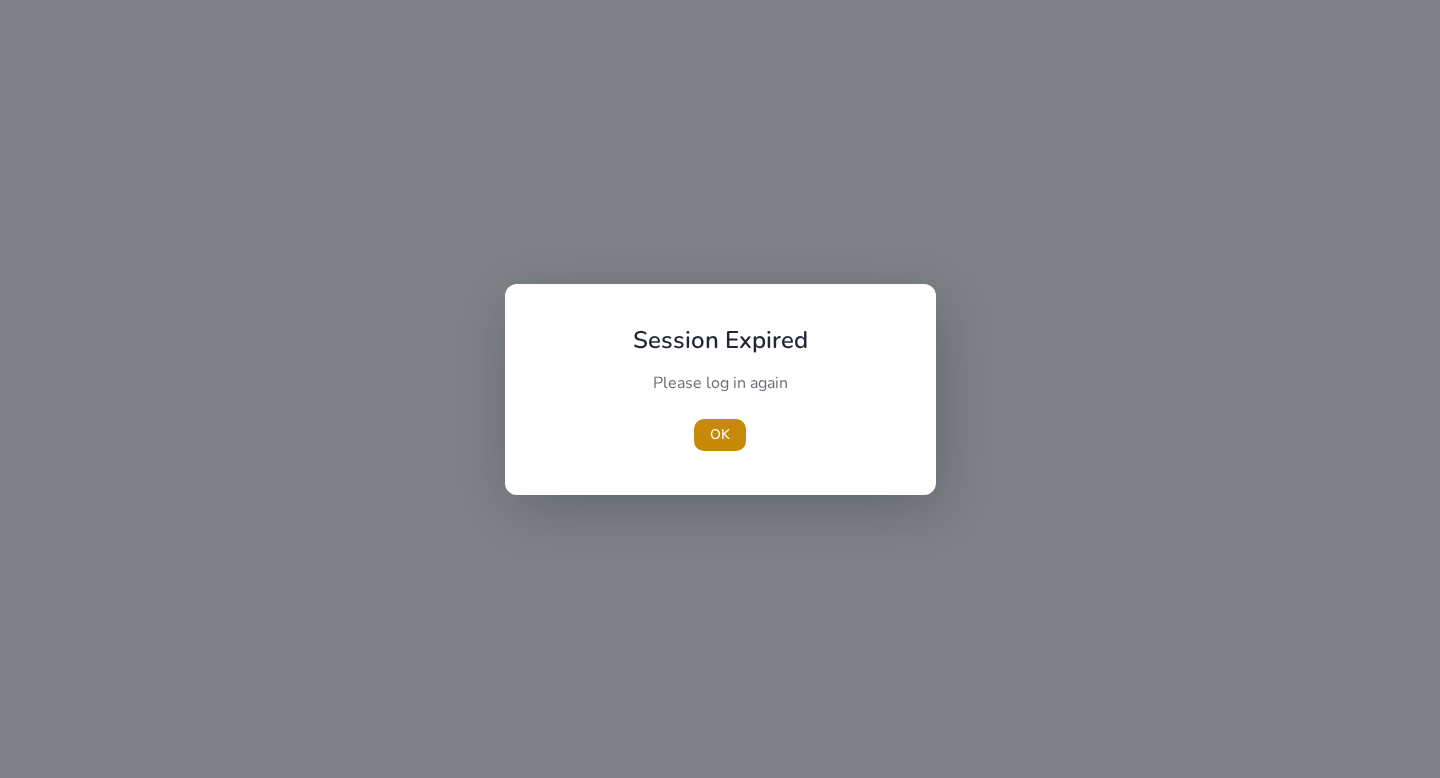 scroll, scrollTop: 0, scrollLeft: 0, axis: both 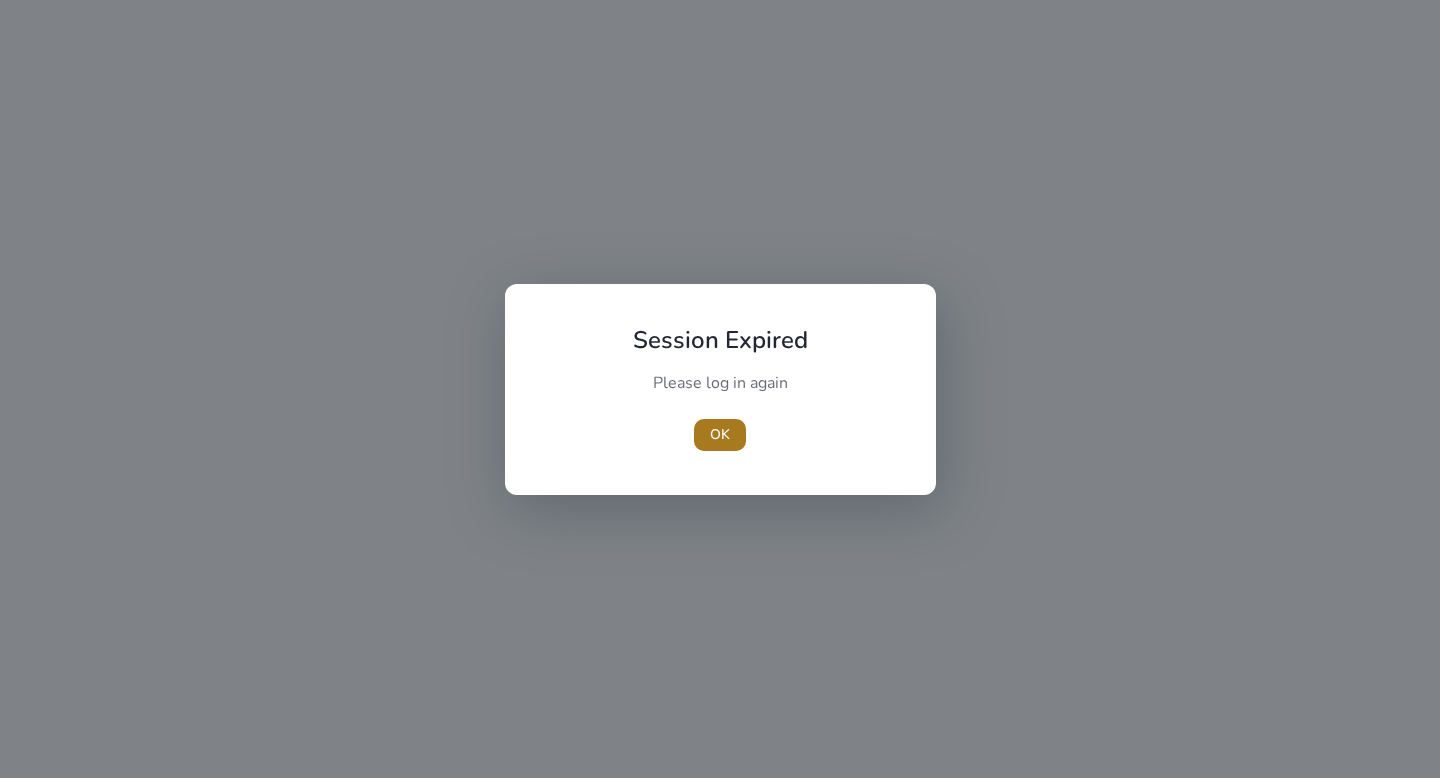 click on "OK" at bounding box center [720, 434] 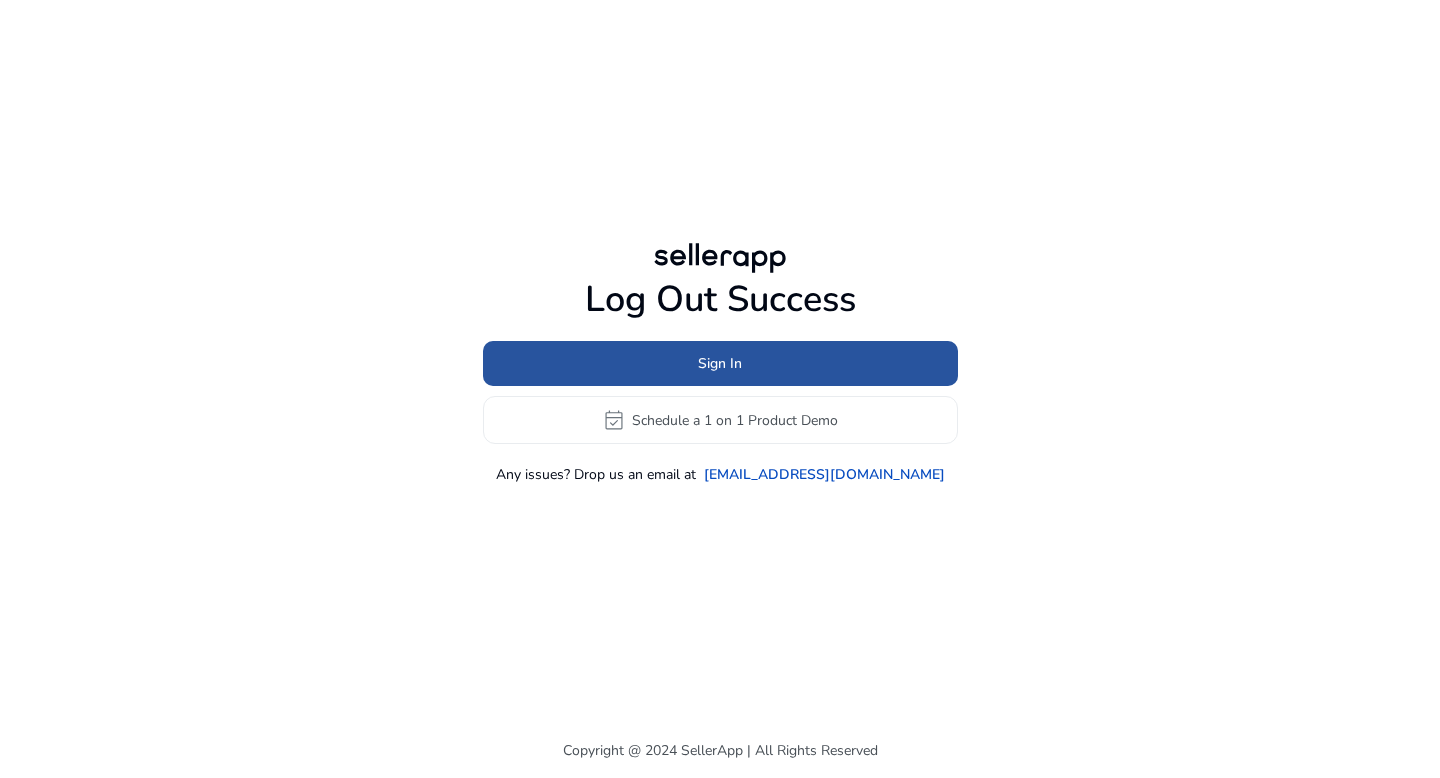 click on "Sign In" 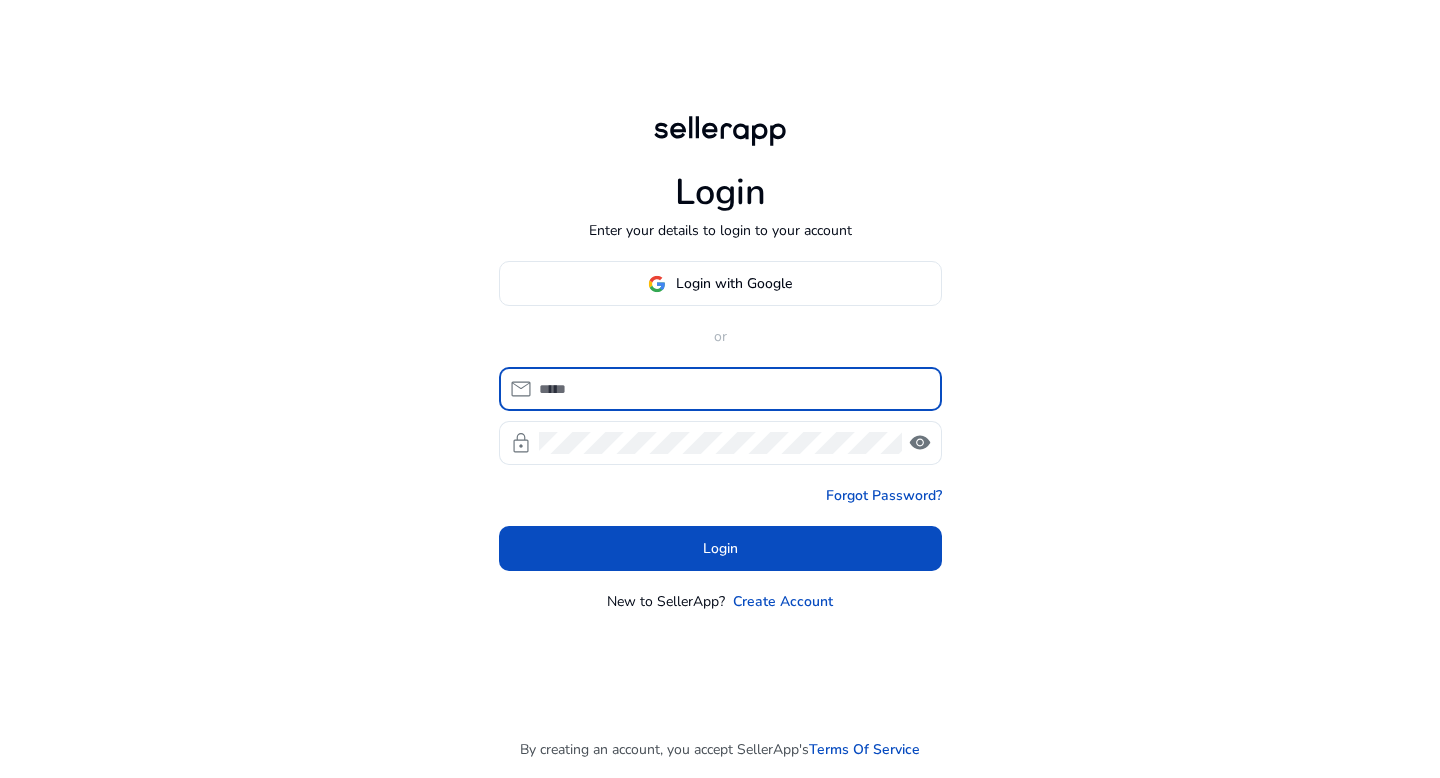 click at bounding box center [732, 389] 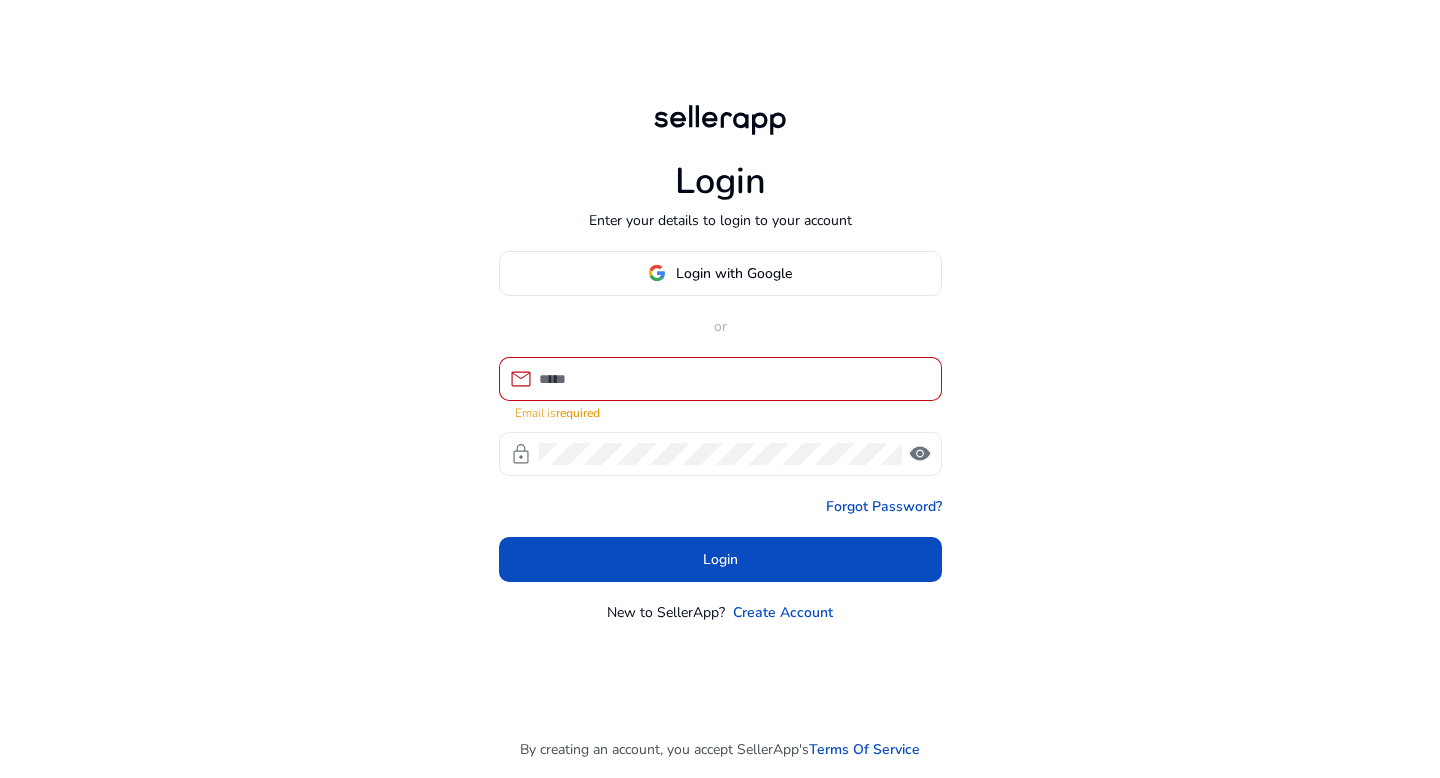 type on "**********" 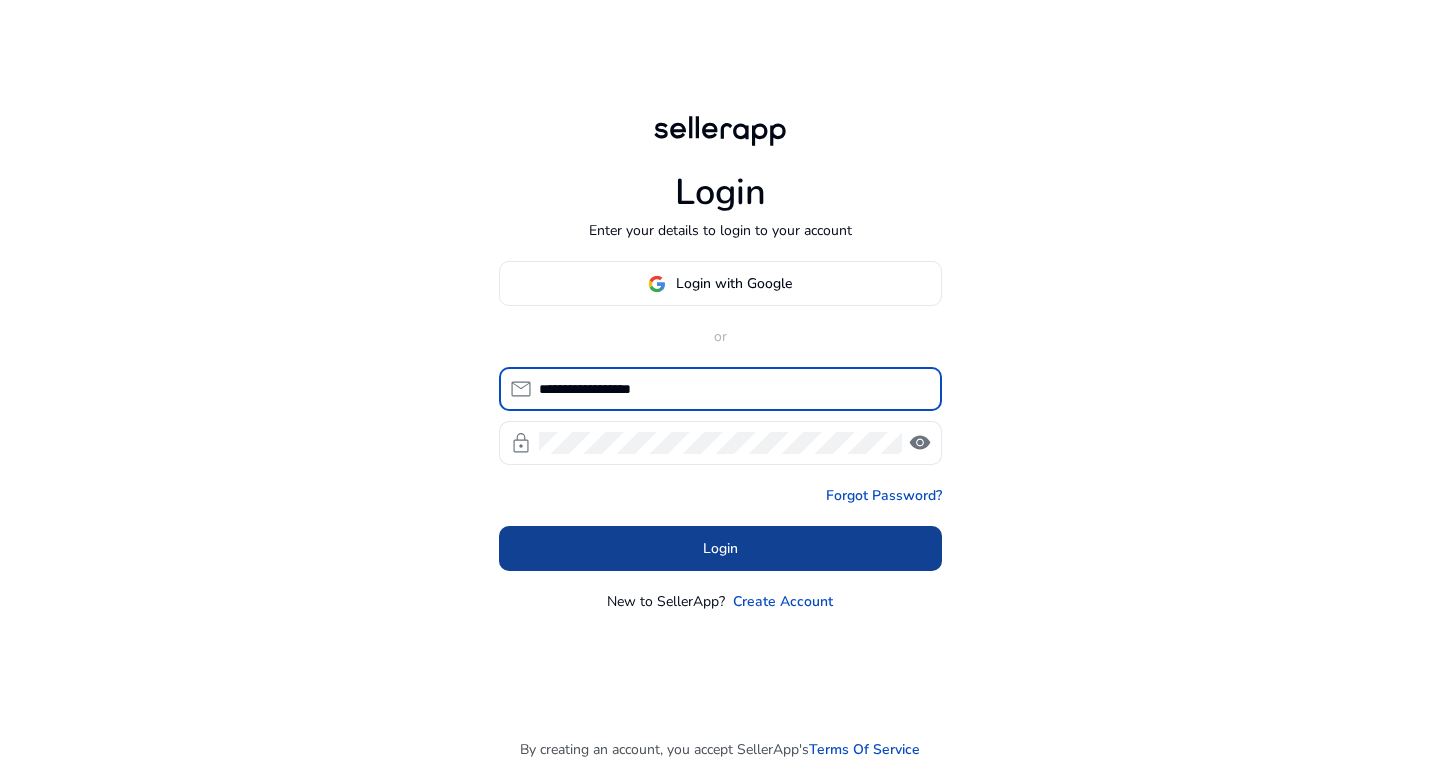 click on "Login" at bounding box center [720, 548] 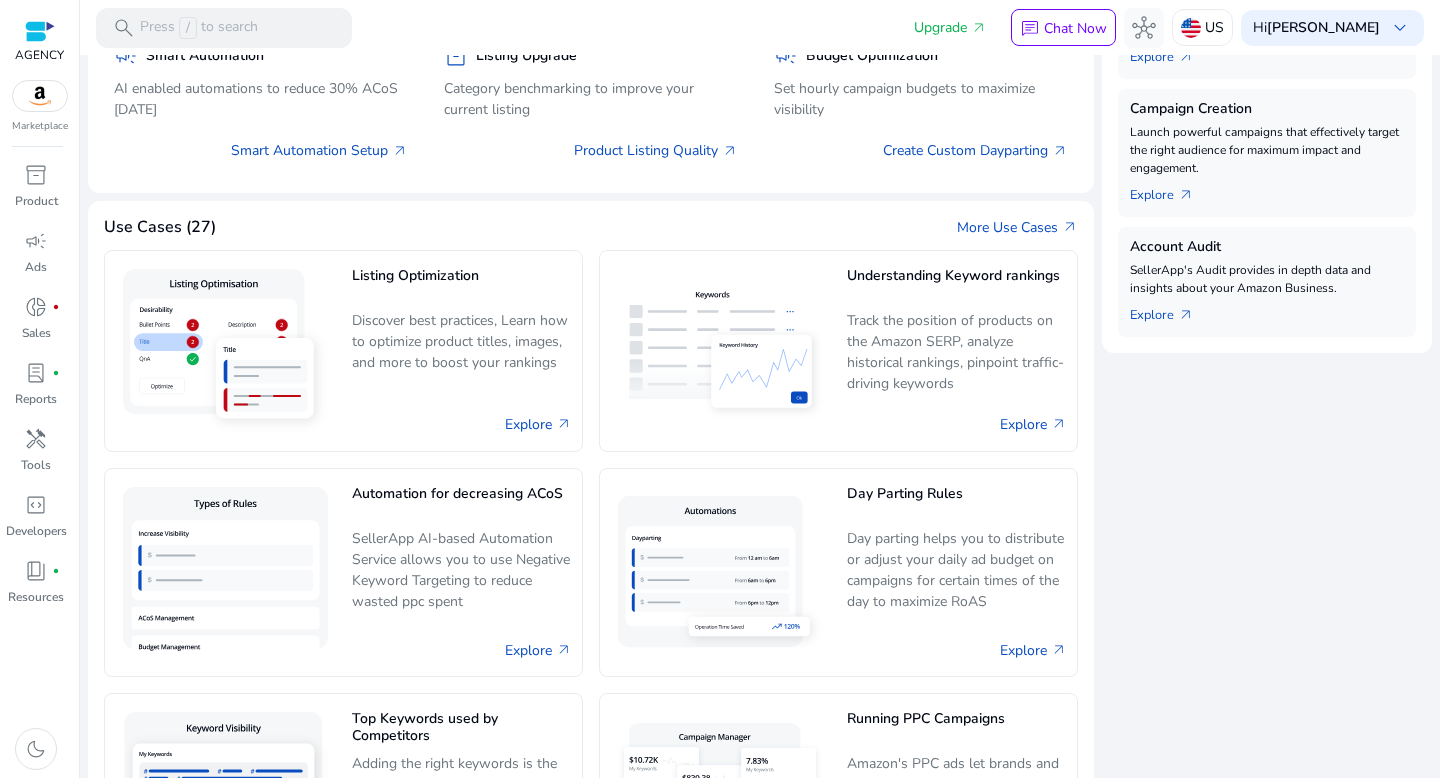 scroll, scrollTop: 924, scrollLeft: 0, axis: vertical 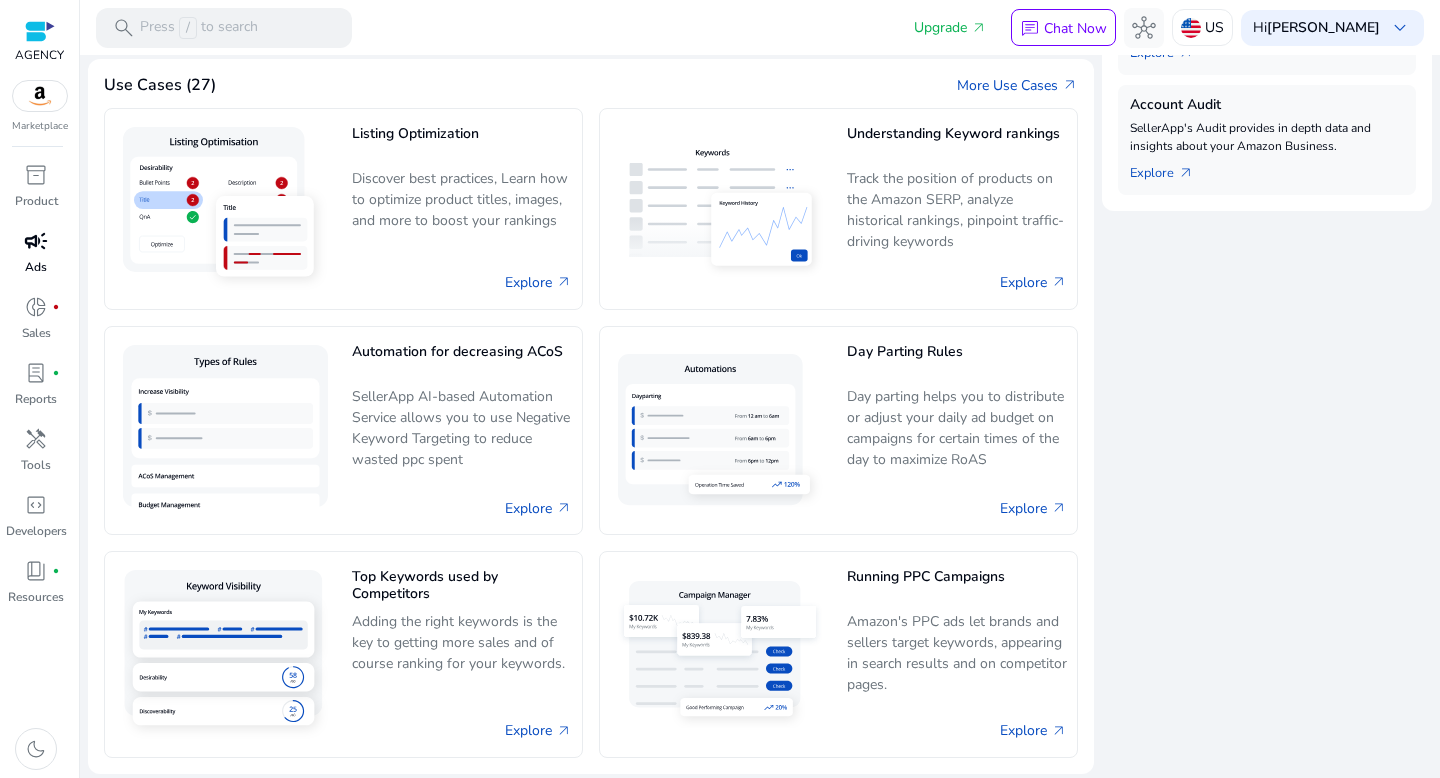 click on "Ads" at bounding box center [36, 267] 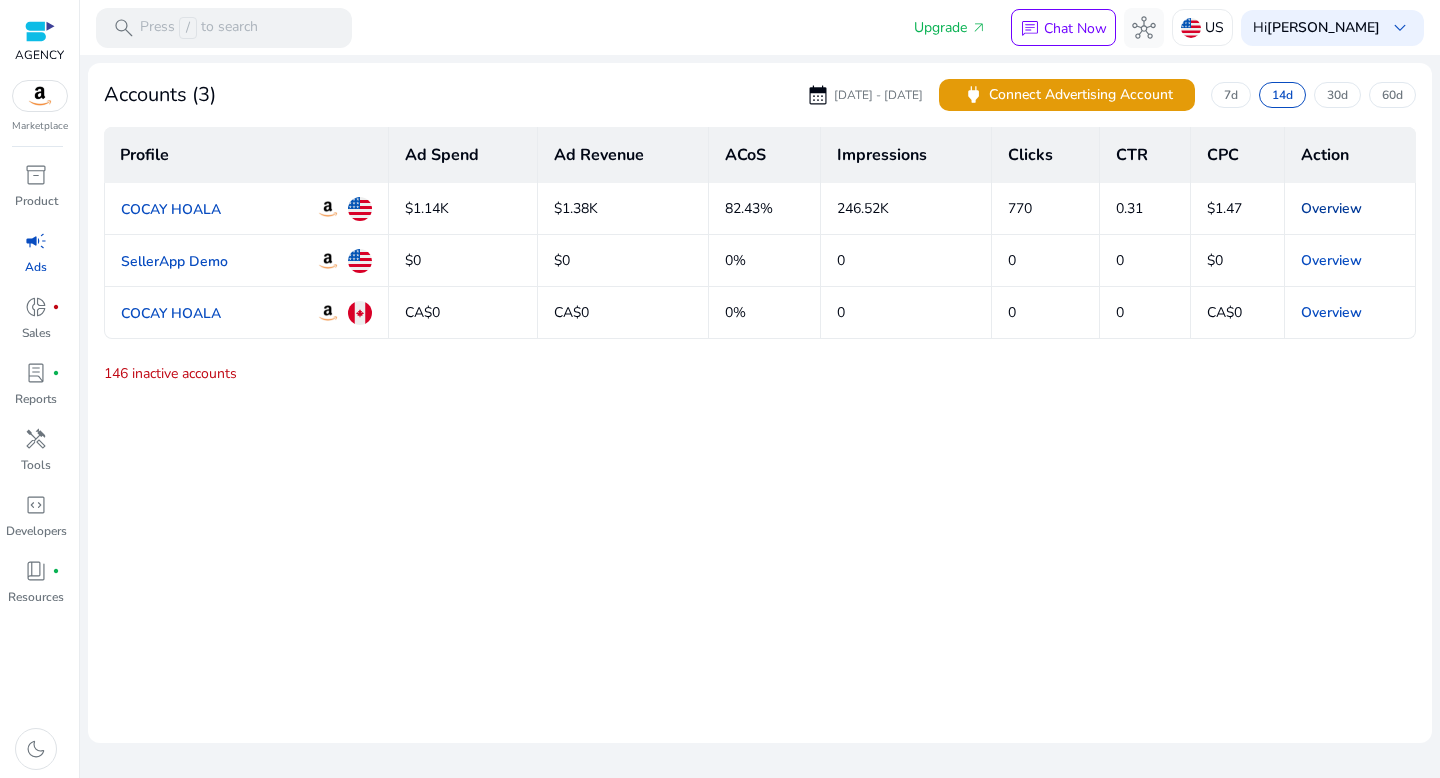 click on "Overview" 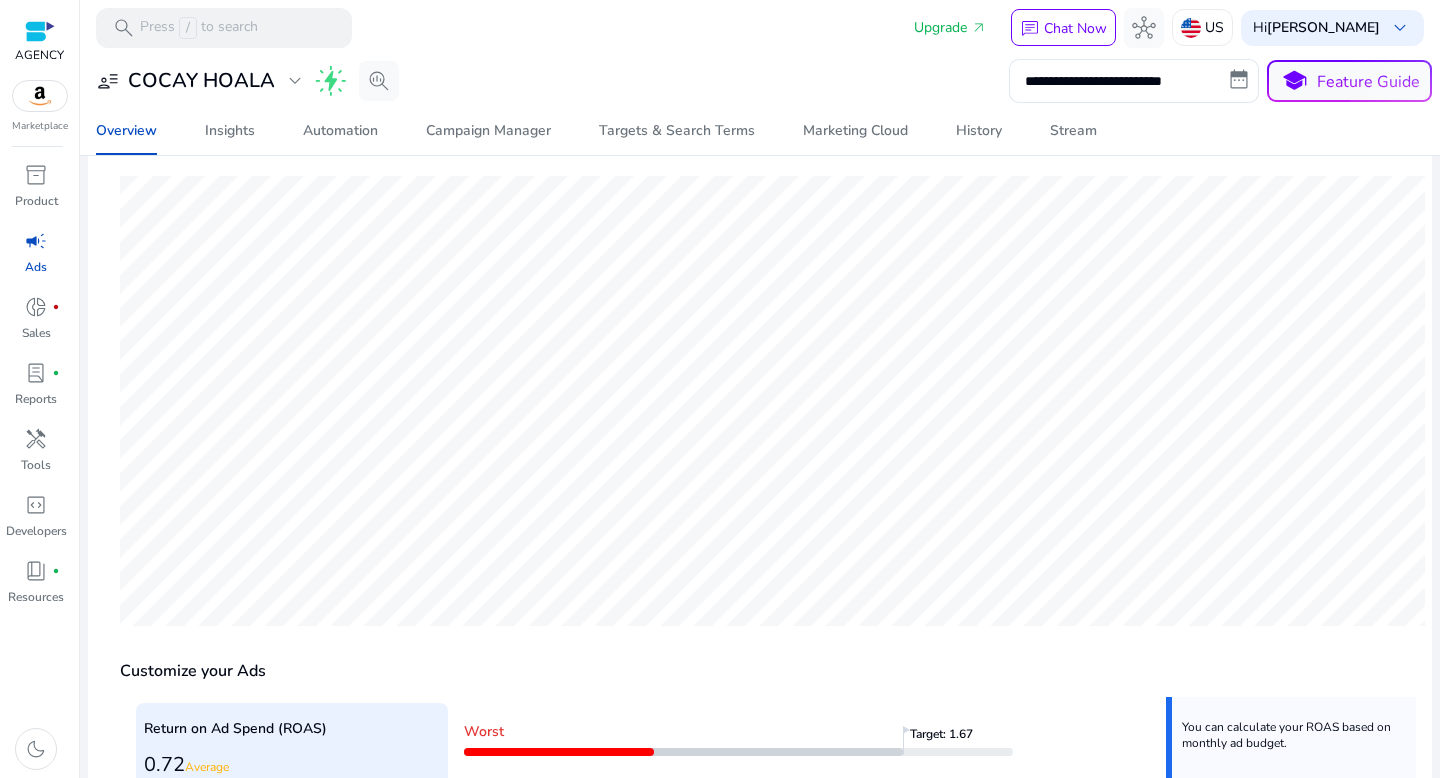 scroll, scrollTop: 334, scrollLeft: 0, axis: vertical 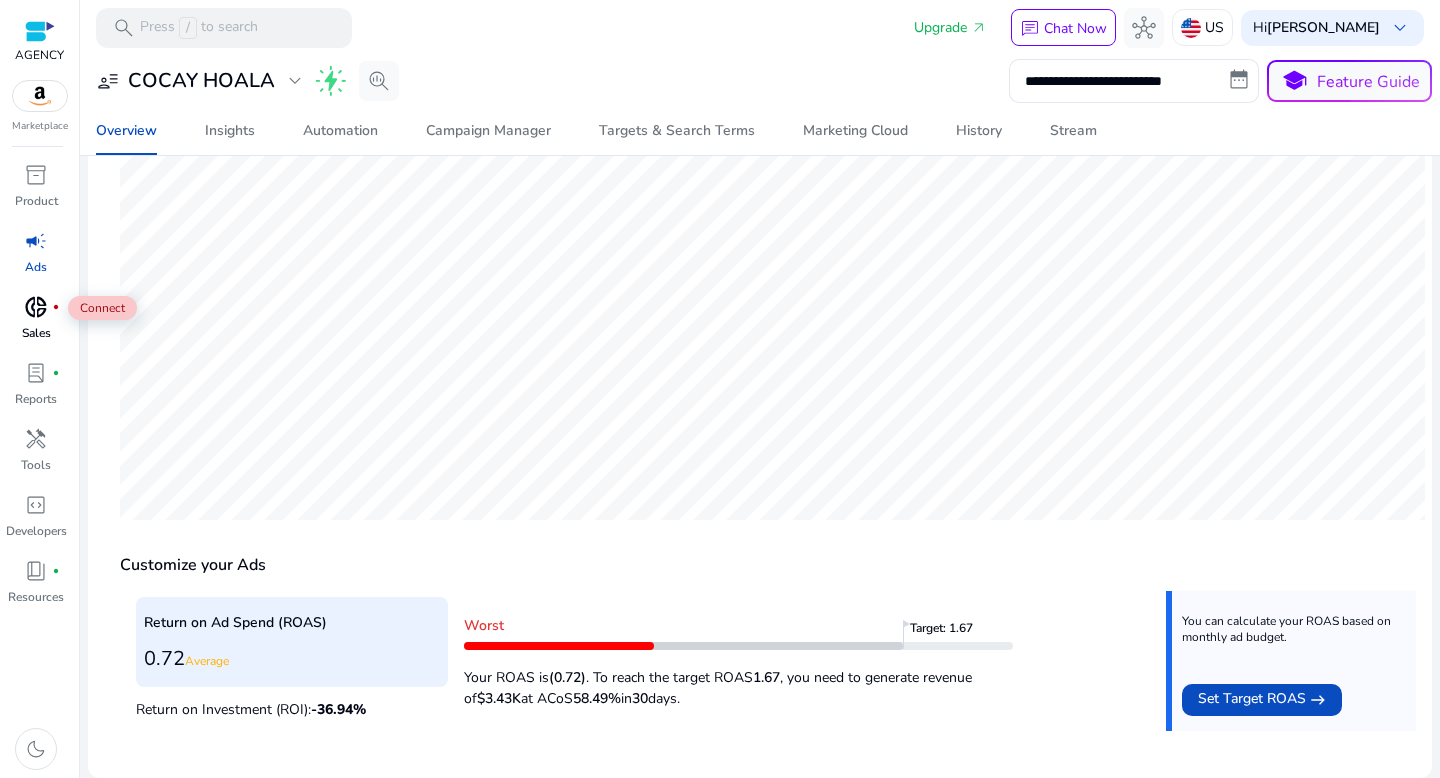 click on "fiber_manual_record" at bounding box center (56, 307) 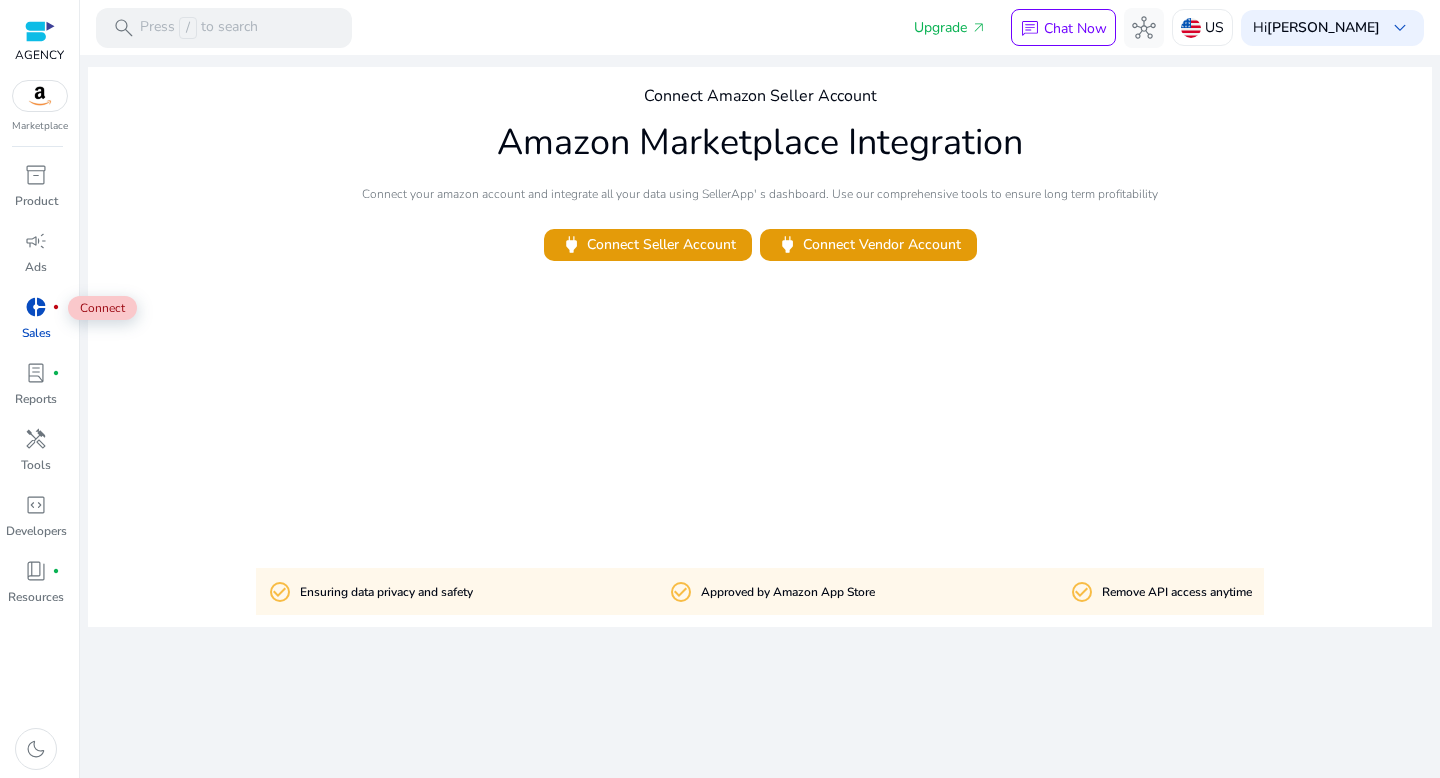 scroll, scrollTop: 0, scrollLeft: 0, axis: both 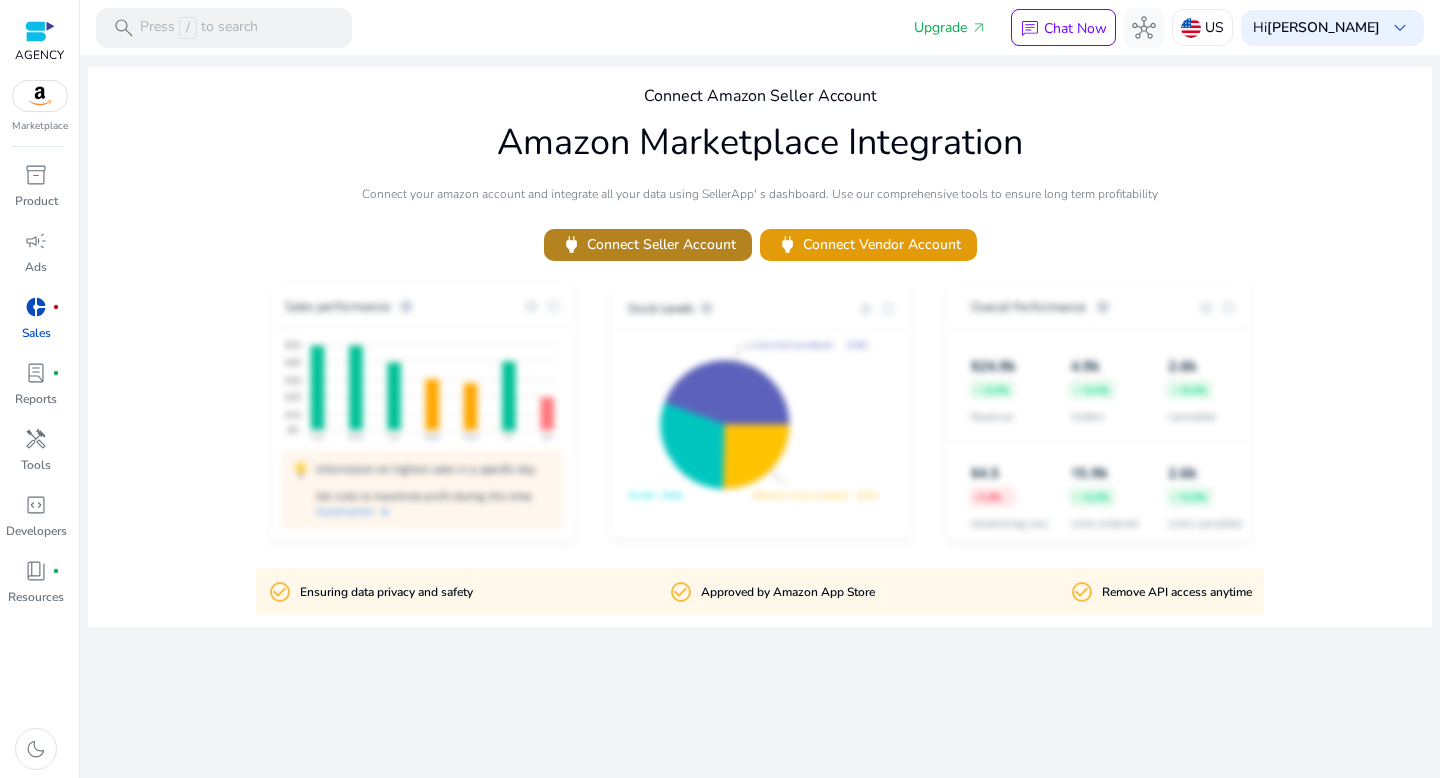 click on "power   Connect Seller Account" 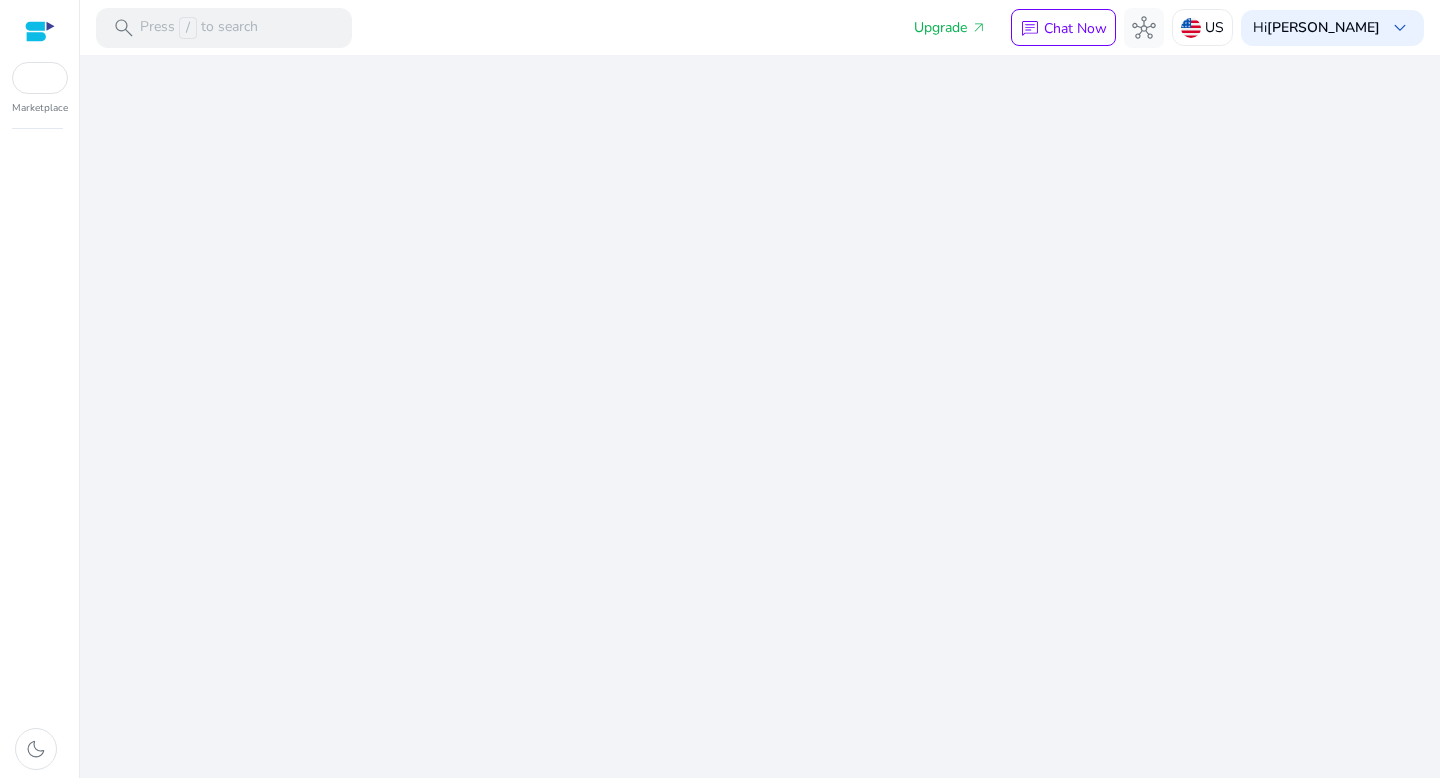 scroll, scrollTop: 0, scrollLeft: 0, axis: both 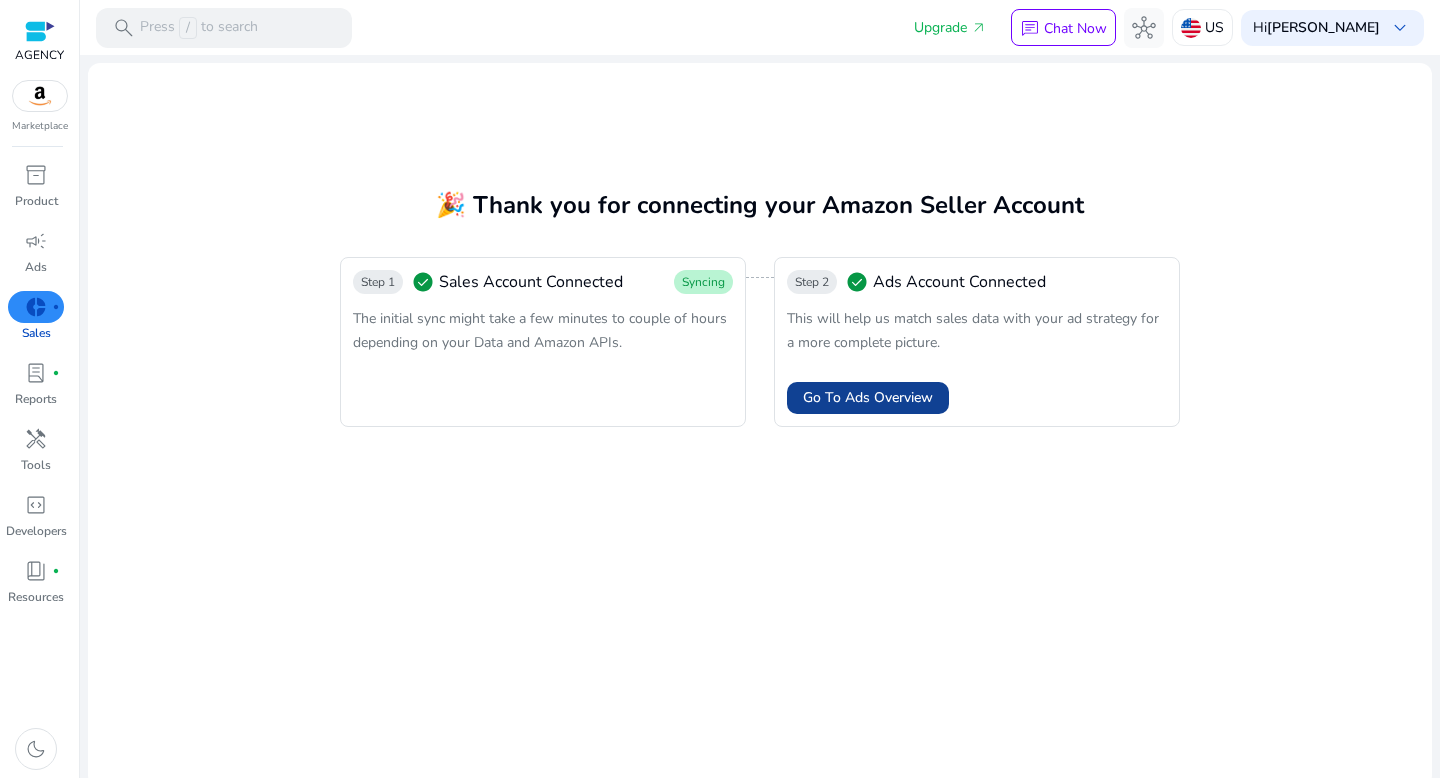 click on "Go To Ads Overview" 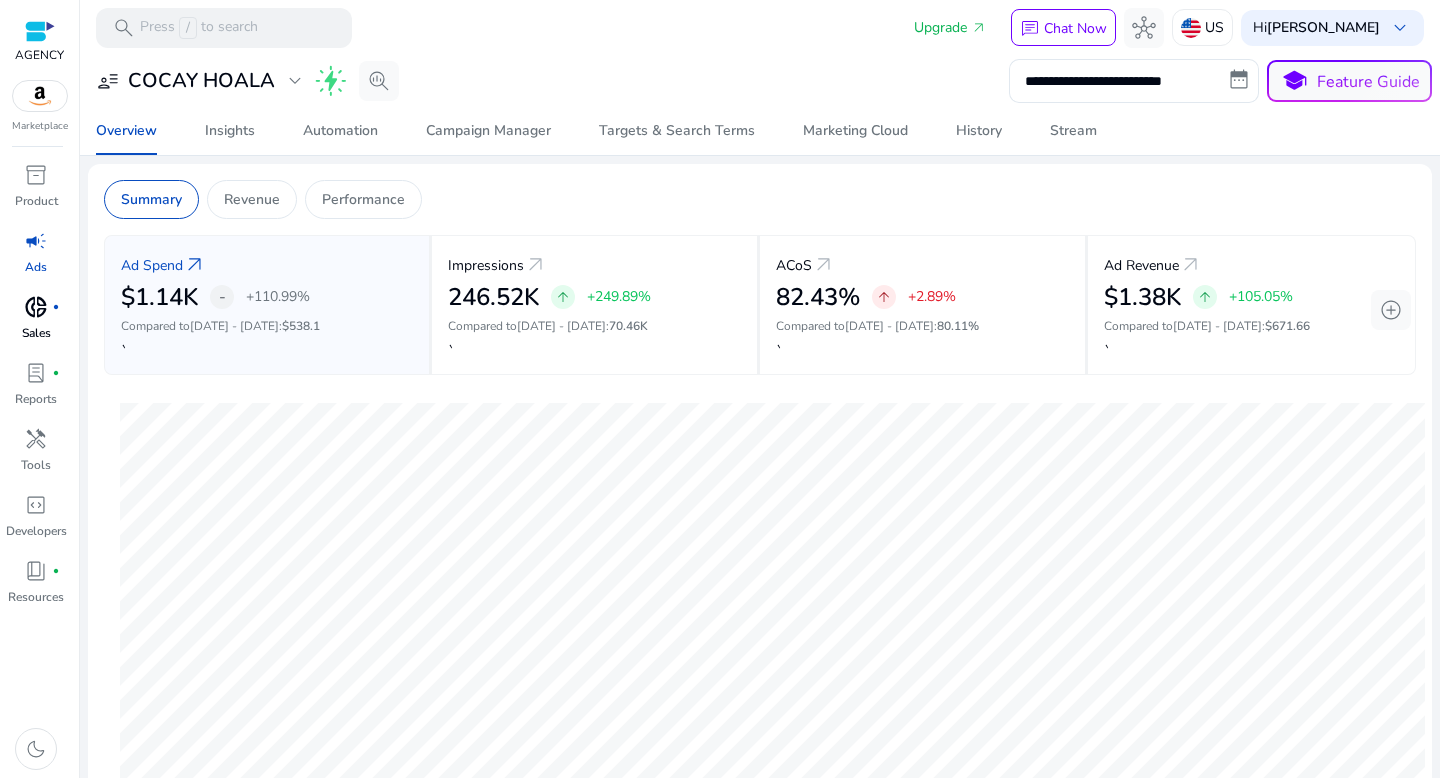 click on "donut_small" at bounding box center (36, 307) 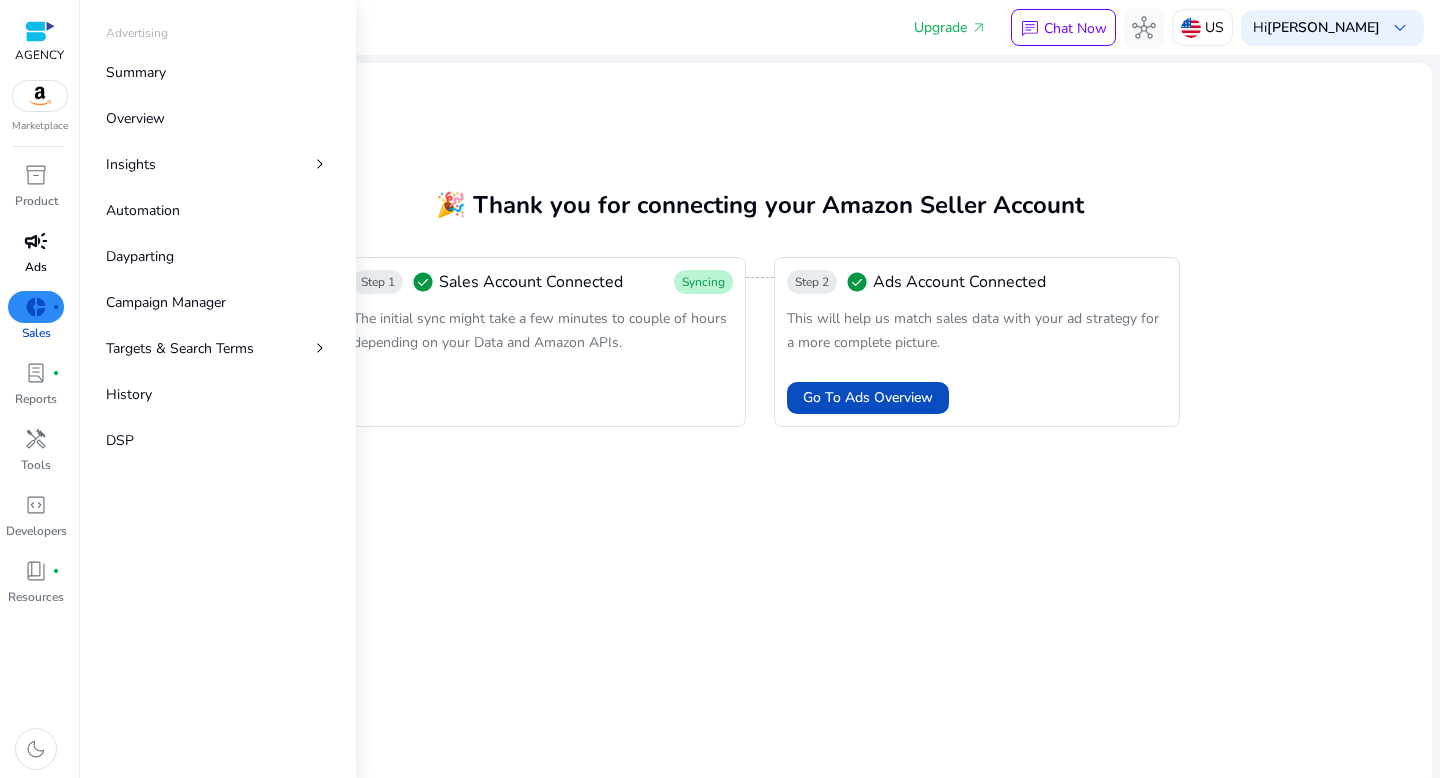 click on "campaign" at bounding box center [36, 241] 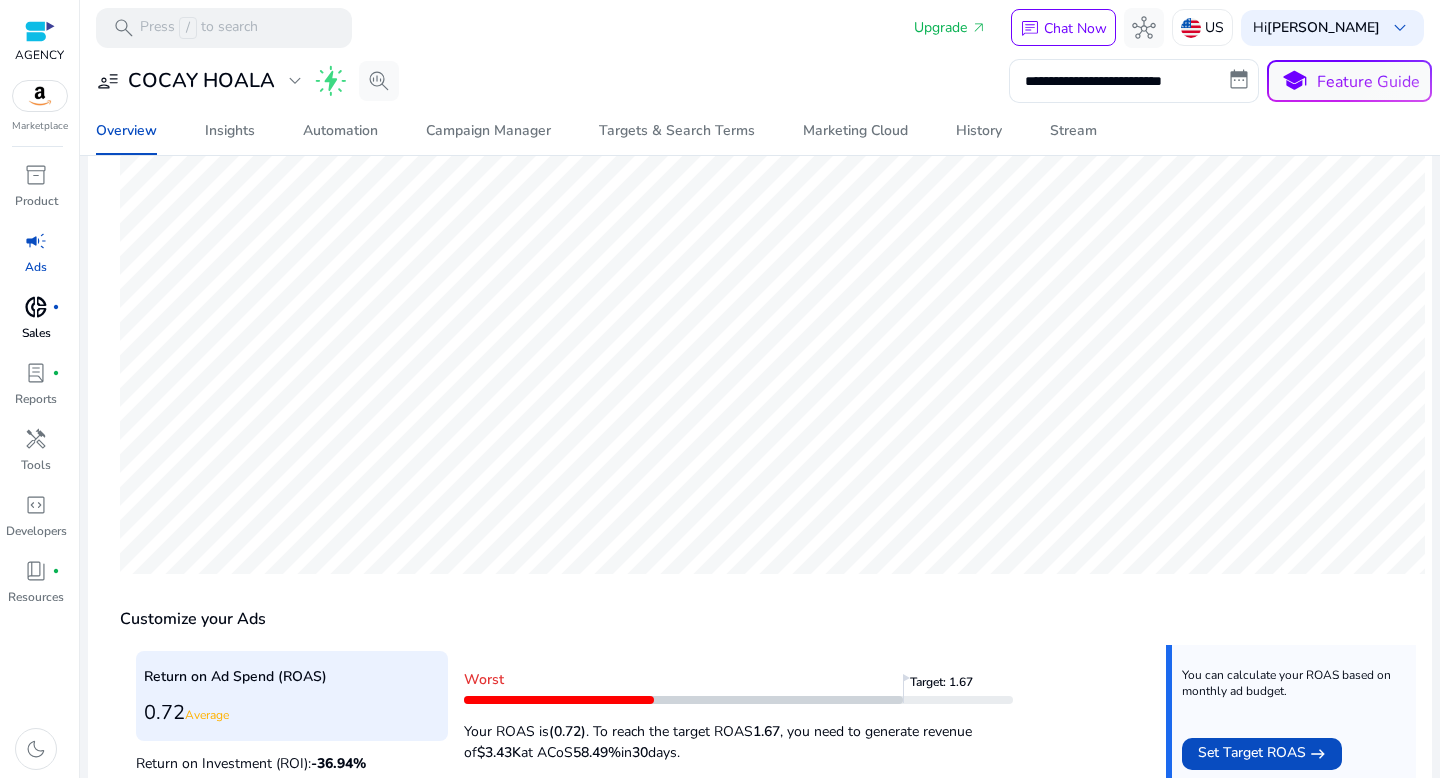 scroll, scrollTop: 334, scrollLeft: 0, axis: vertical 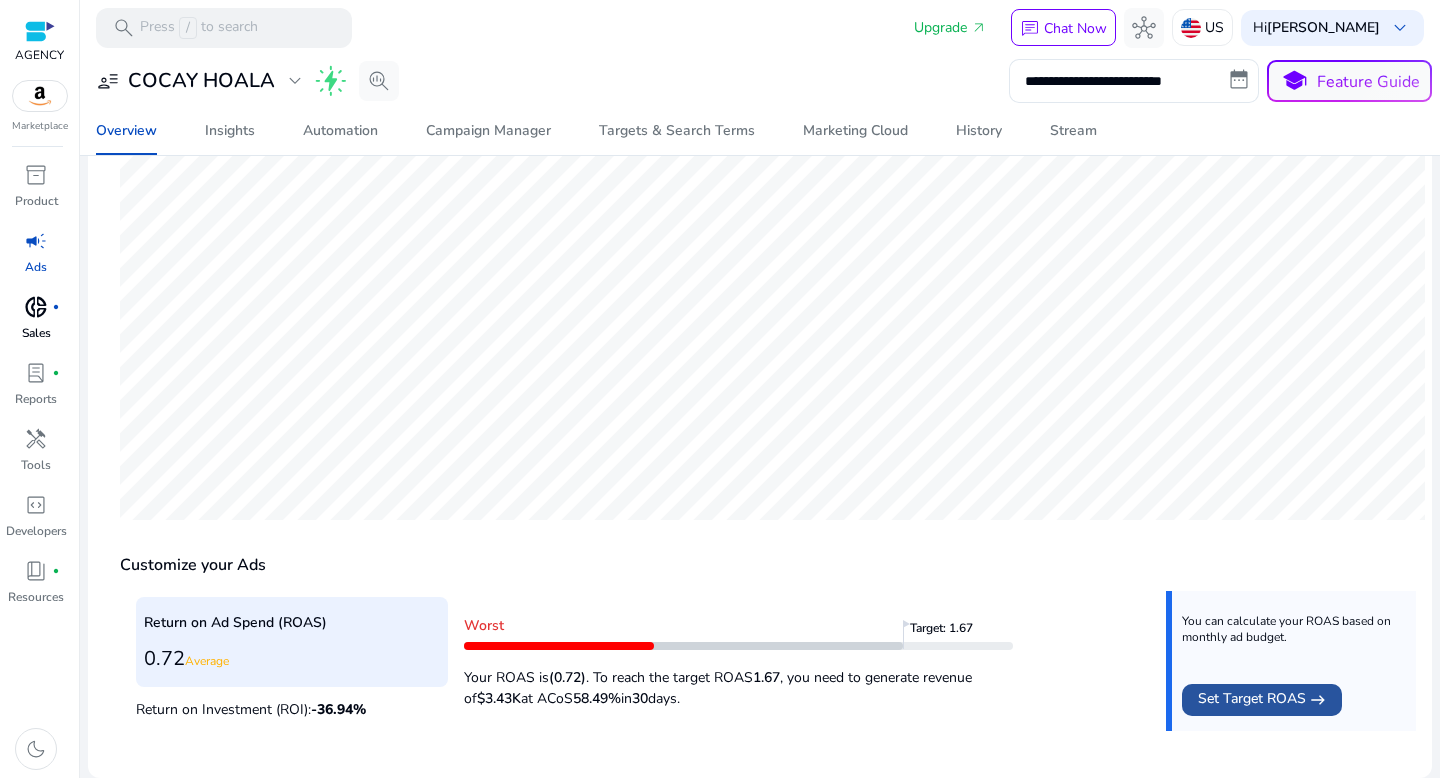 click on "Set Target ROAS" at bounding box center [1252, 700] 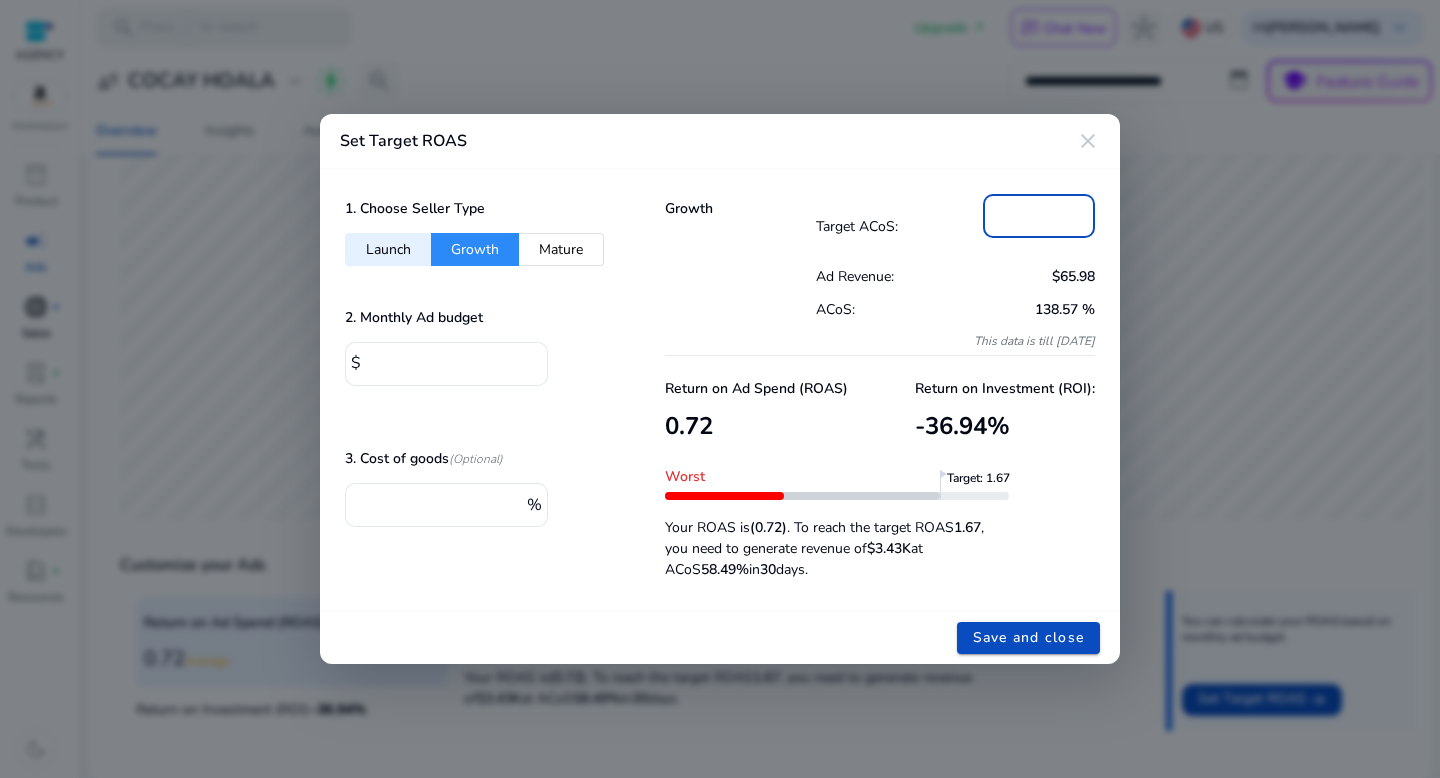 click on "**" at bounding box center [1039, 214] 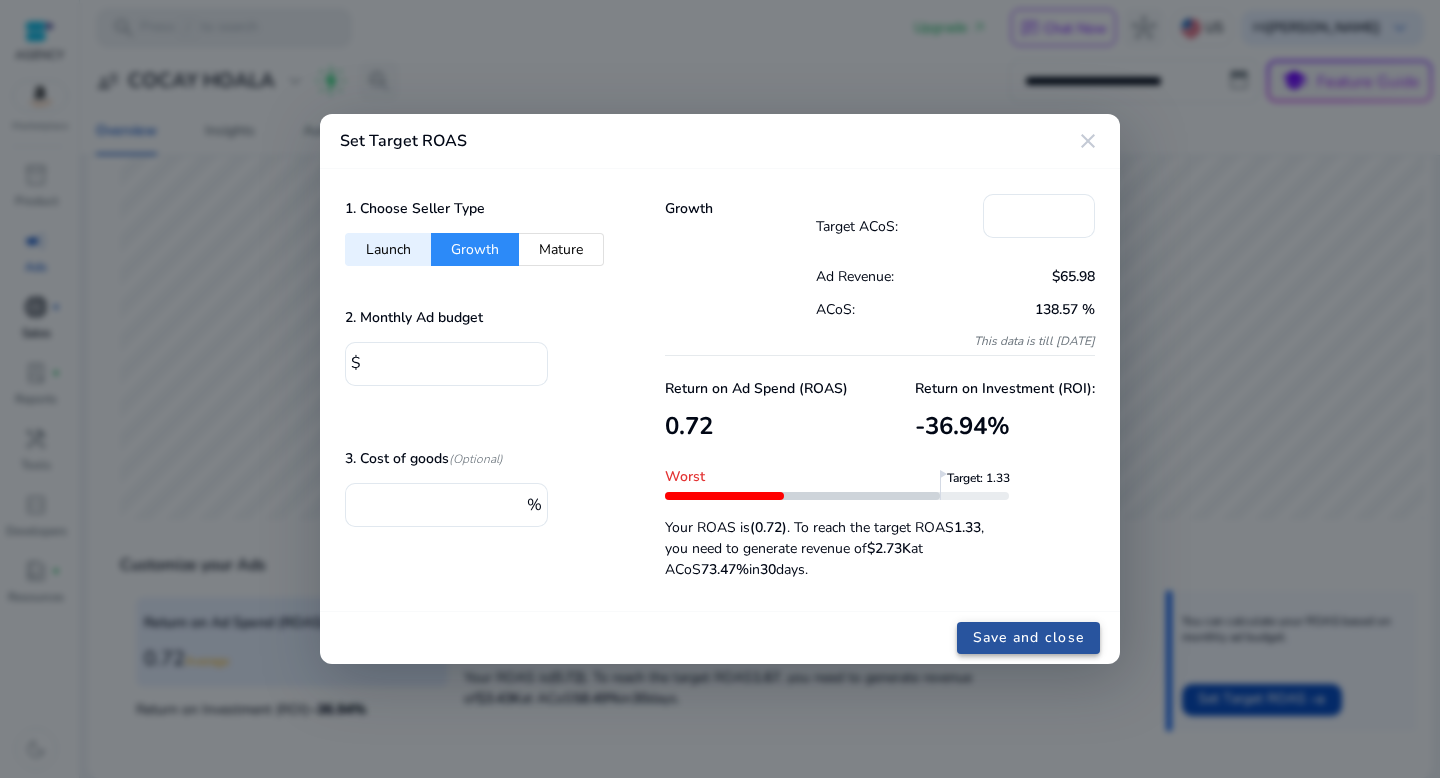 click on "Save and close" at bounding box center (1029, 637) 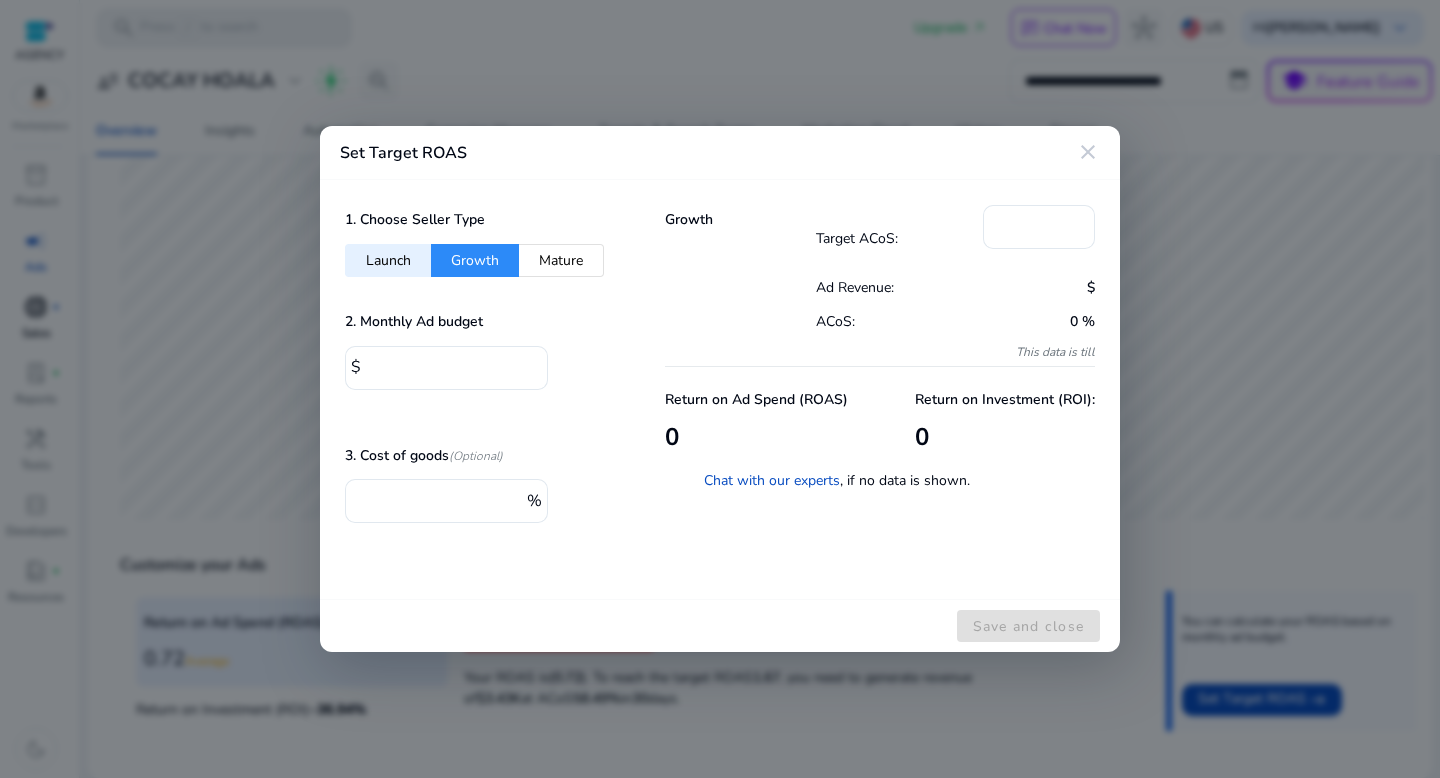 type on "**" 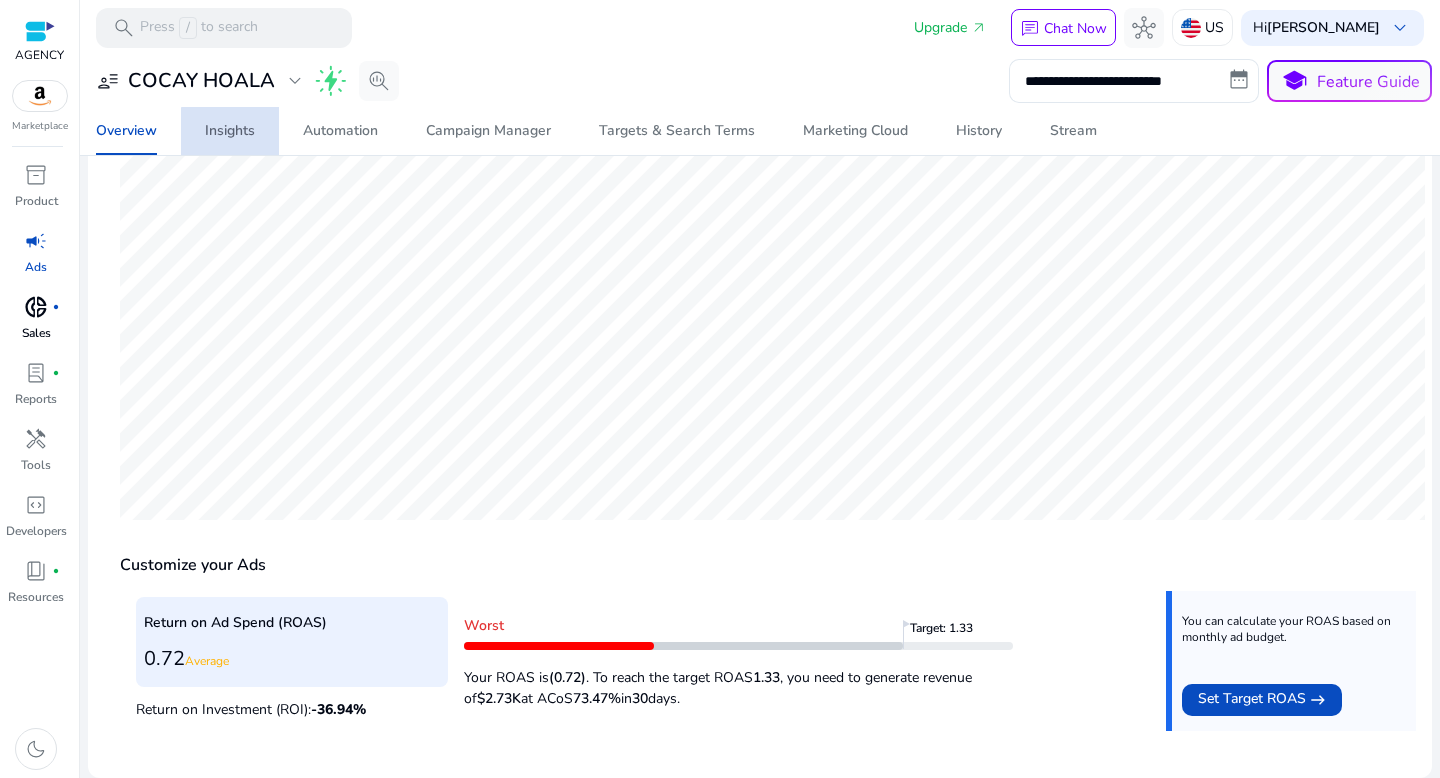 click on "Insights" at bounding box center [230, 131] 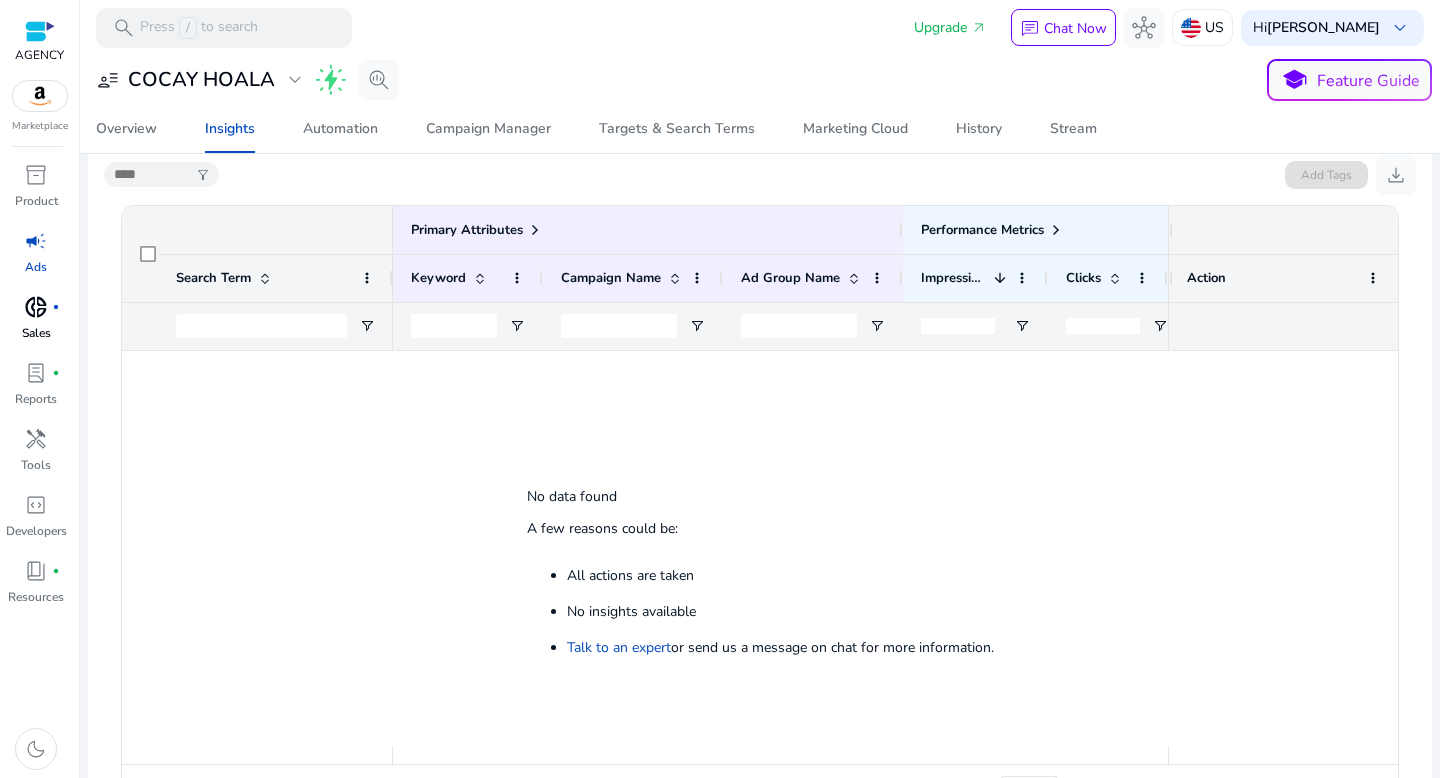 scroll, scrollTop: 376, scrollLeft: 0, axis: vertical 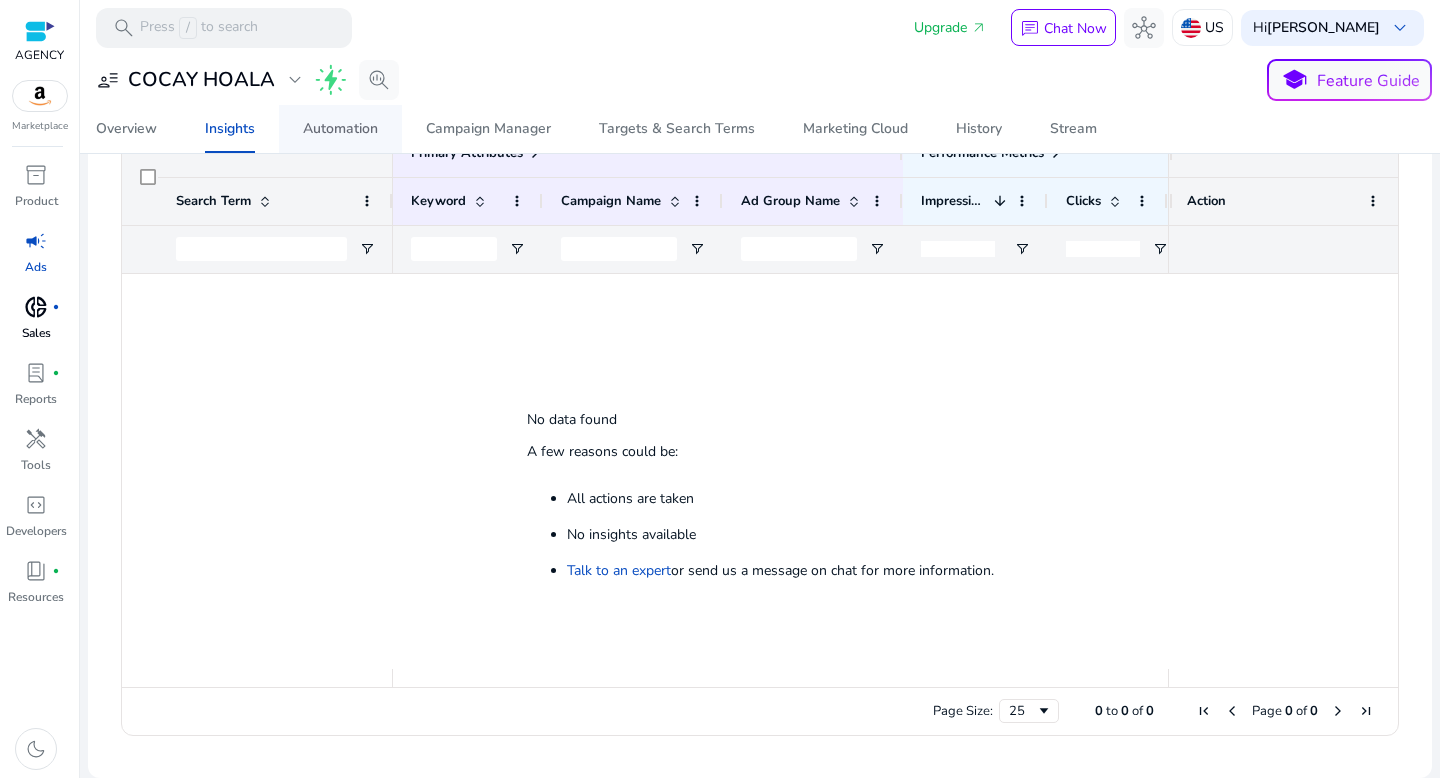 click on "Automation" at bounding box center [340, 129] 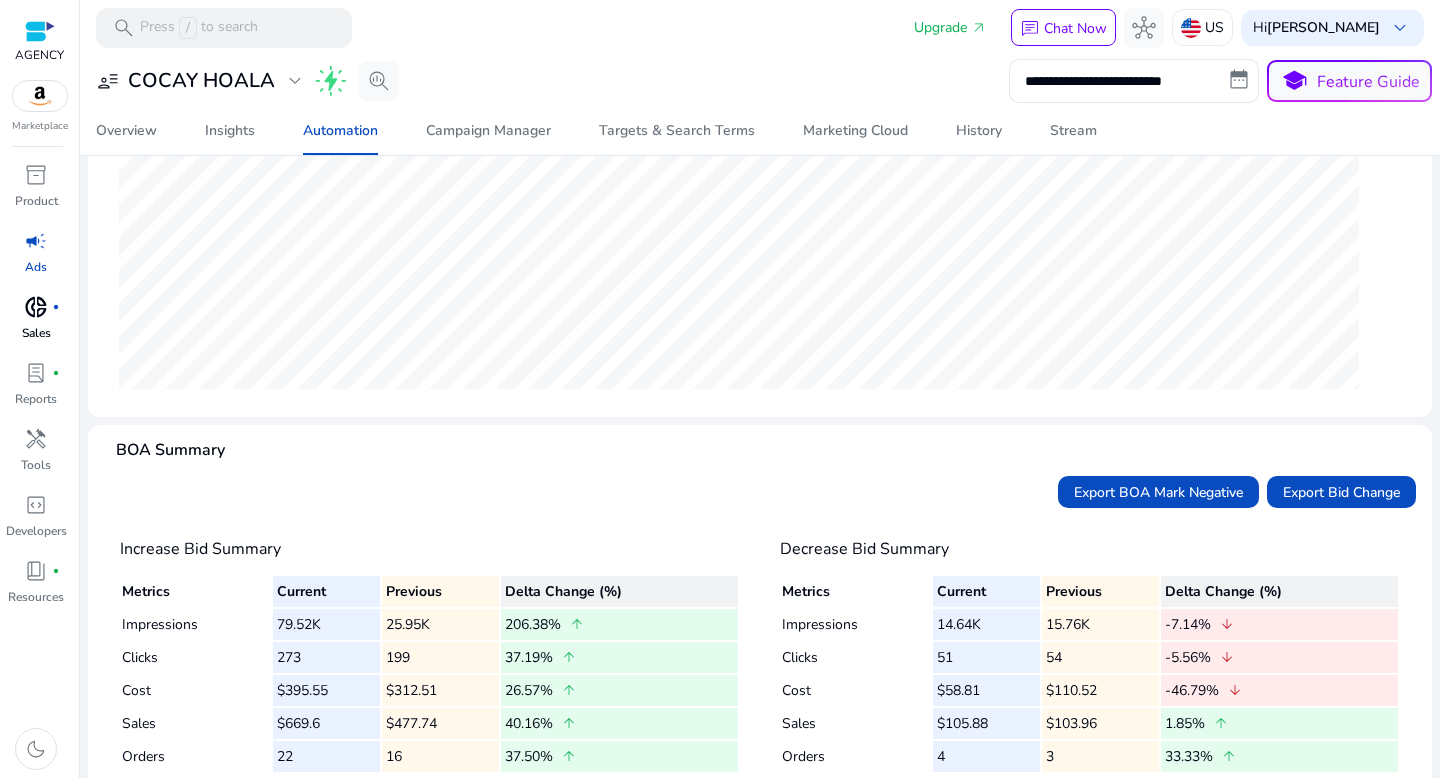 scroll, scrollTop: 441, scrollLeft: 0, axis: vertical 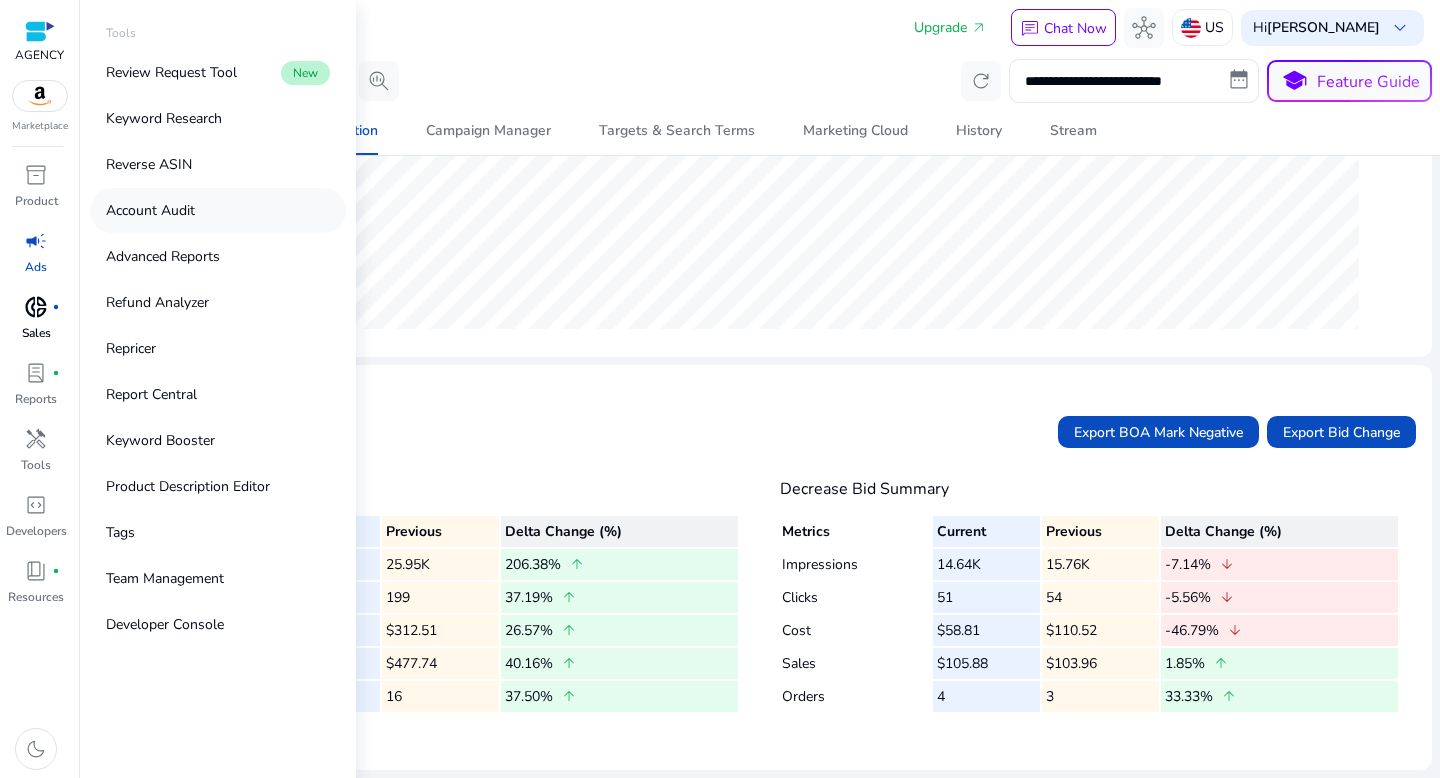 click on "Account Audit" at bounding box center [150, 210] 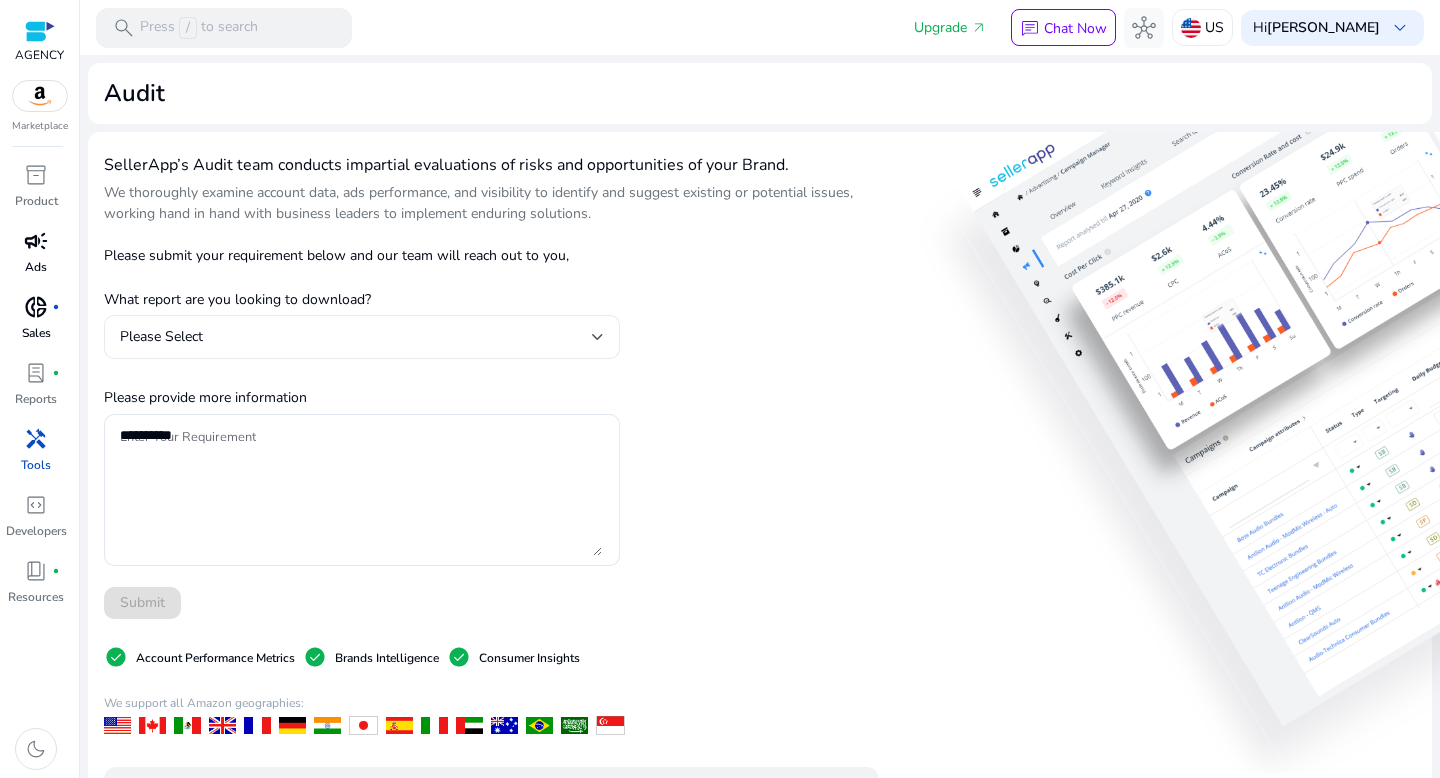 click on "Please Select" at bounding box center (356, 337) 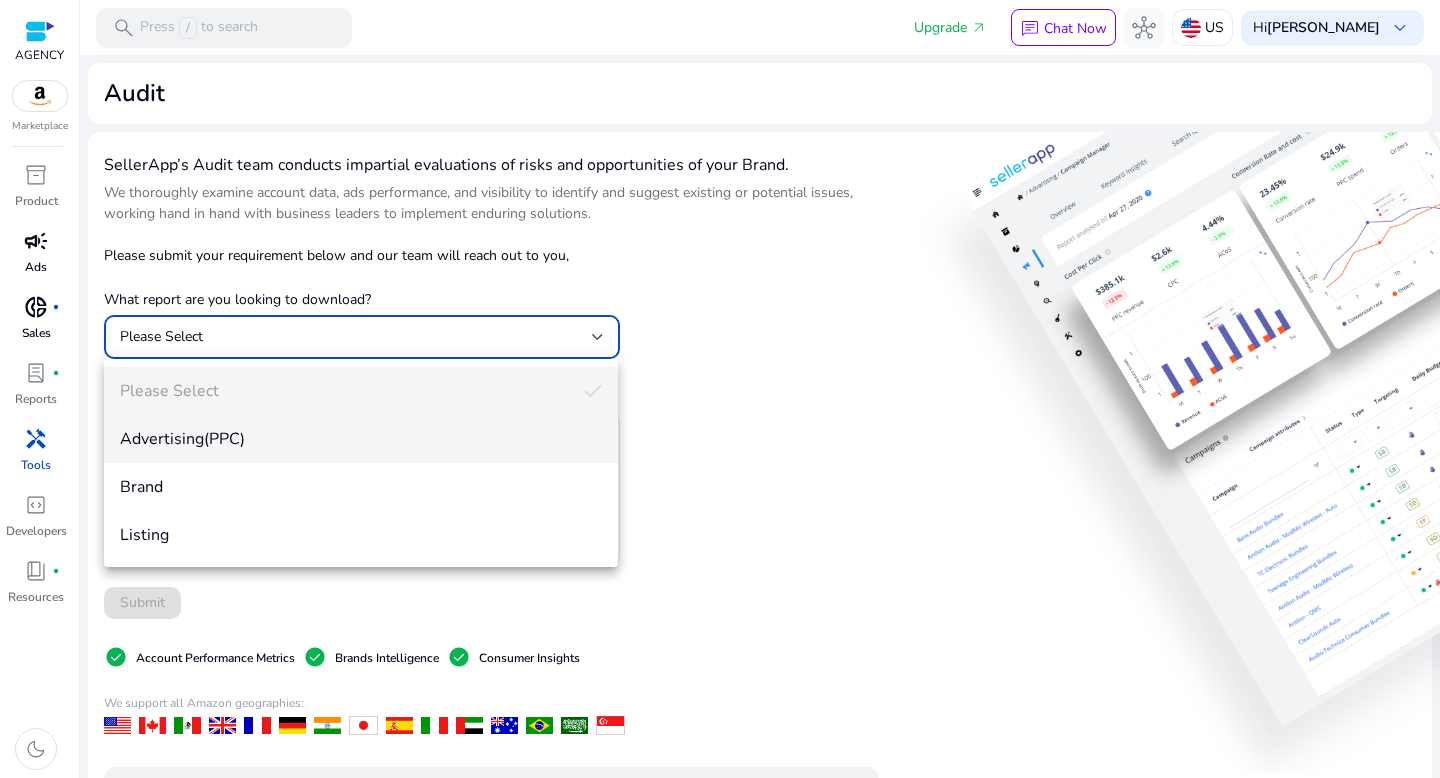 click on "Advertising(PPC)" at bounding box center (361, 439) 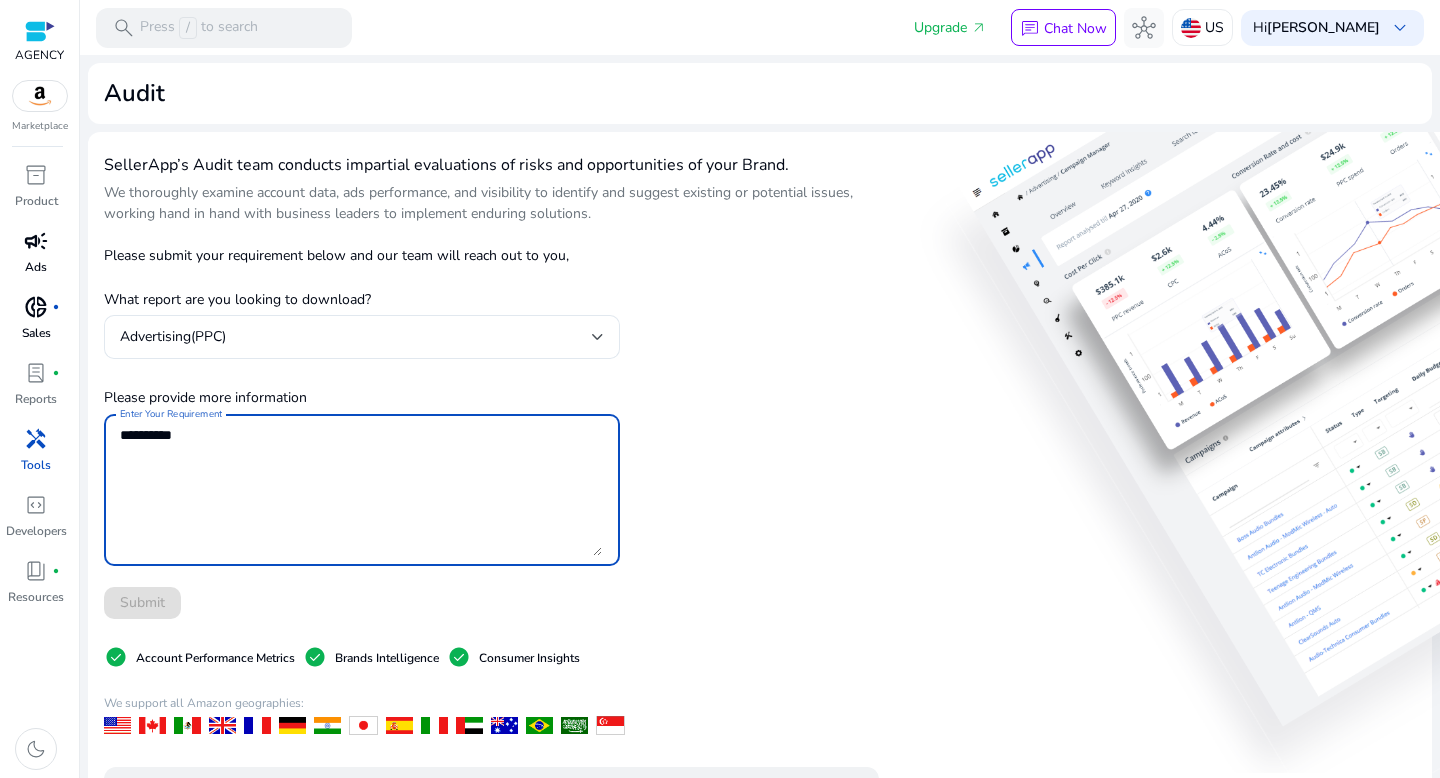 click on "Enter Your Requirement" at bounding box center (361, 490) 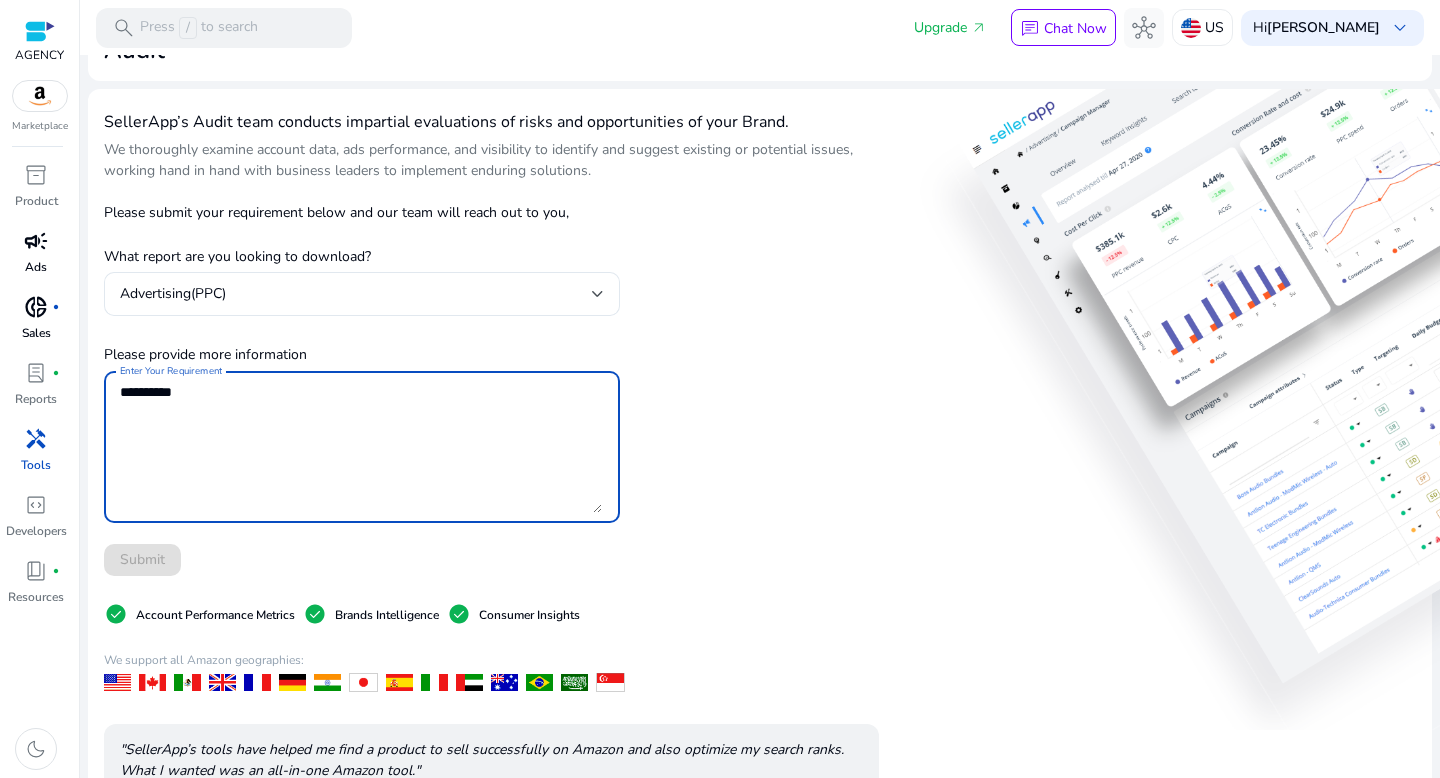 scroll, scrollTop: 0, scrollLeft: 0, axis: both 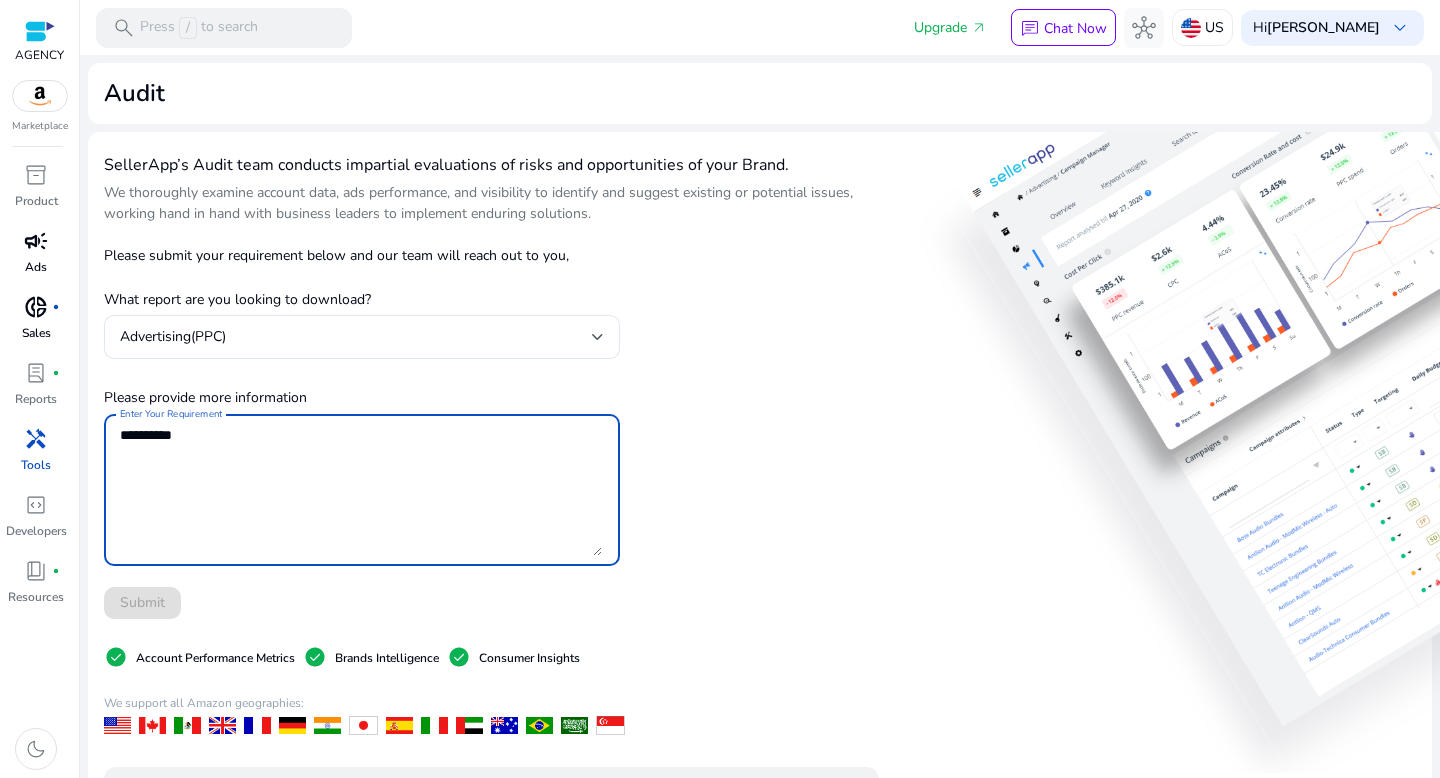click on "handyman" at bounding box center (36, 439) 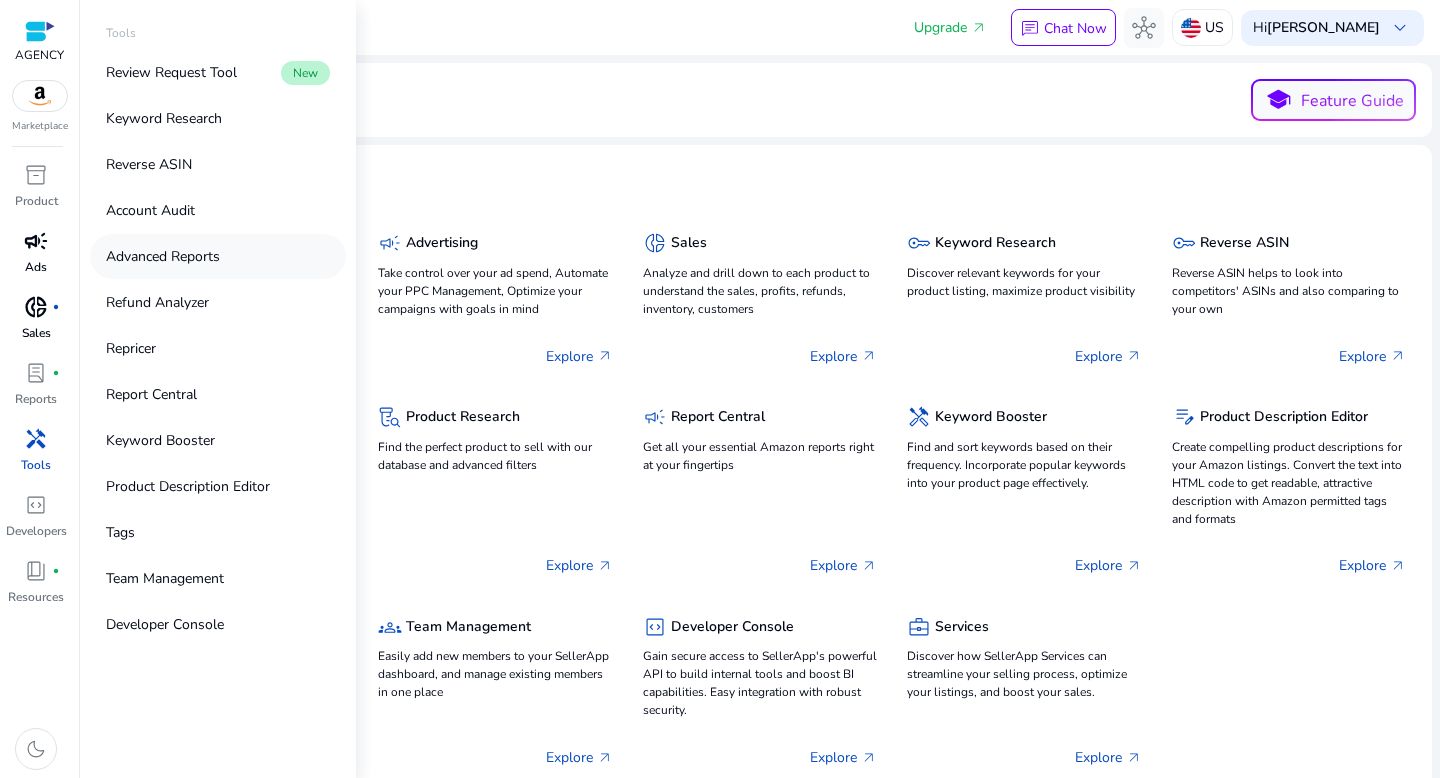 click on "Advanced Reports" at bounding box center (163, 256) 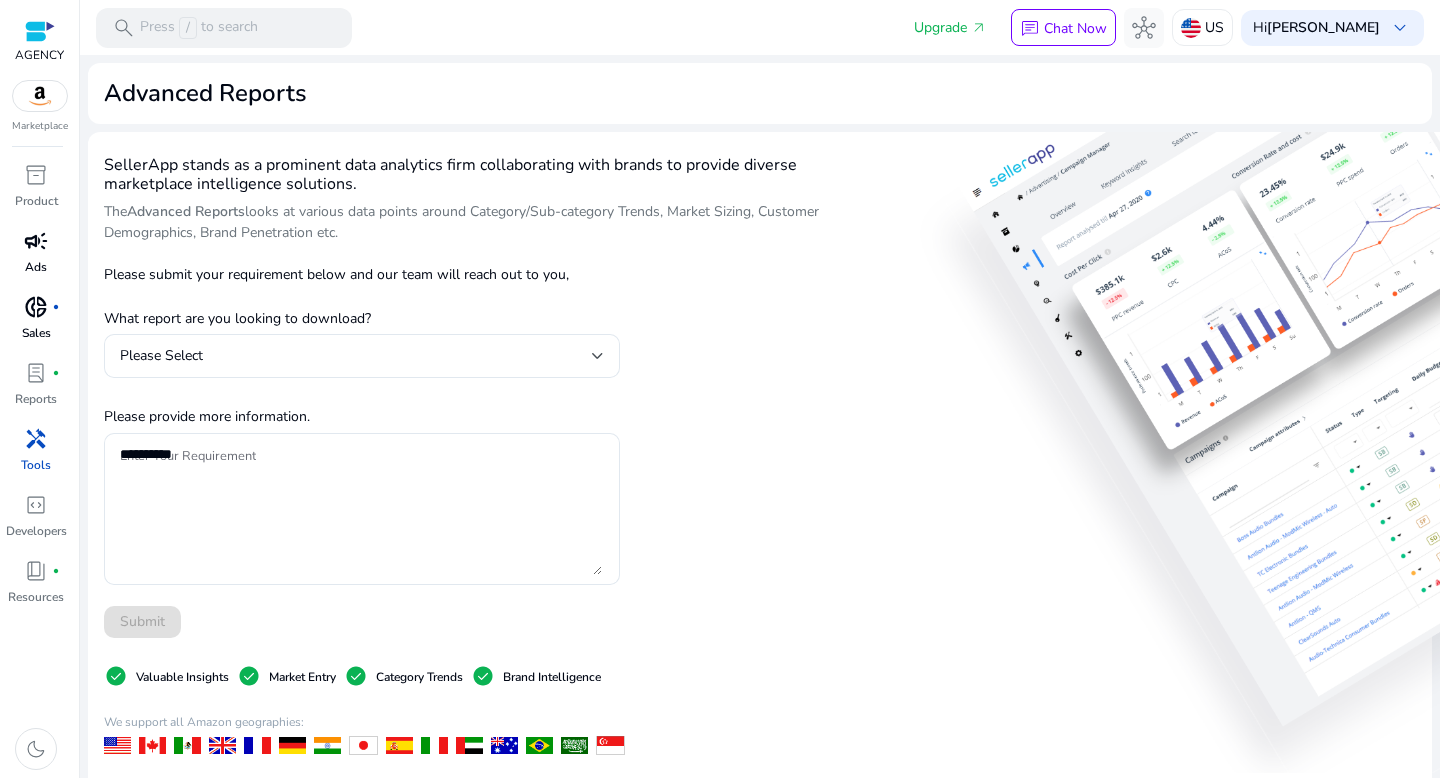 click on "handyman" at bounding box center [36, 439] 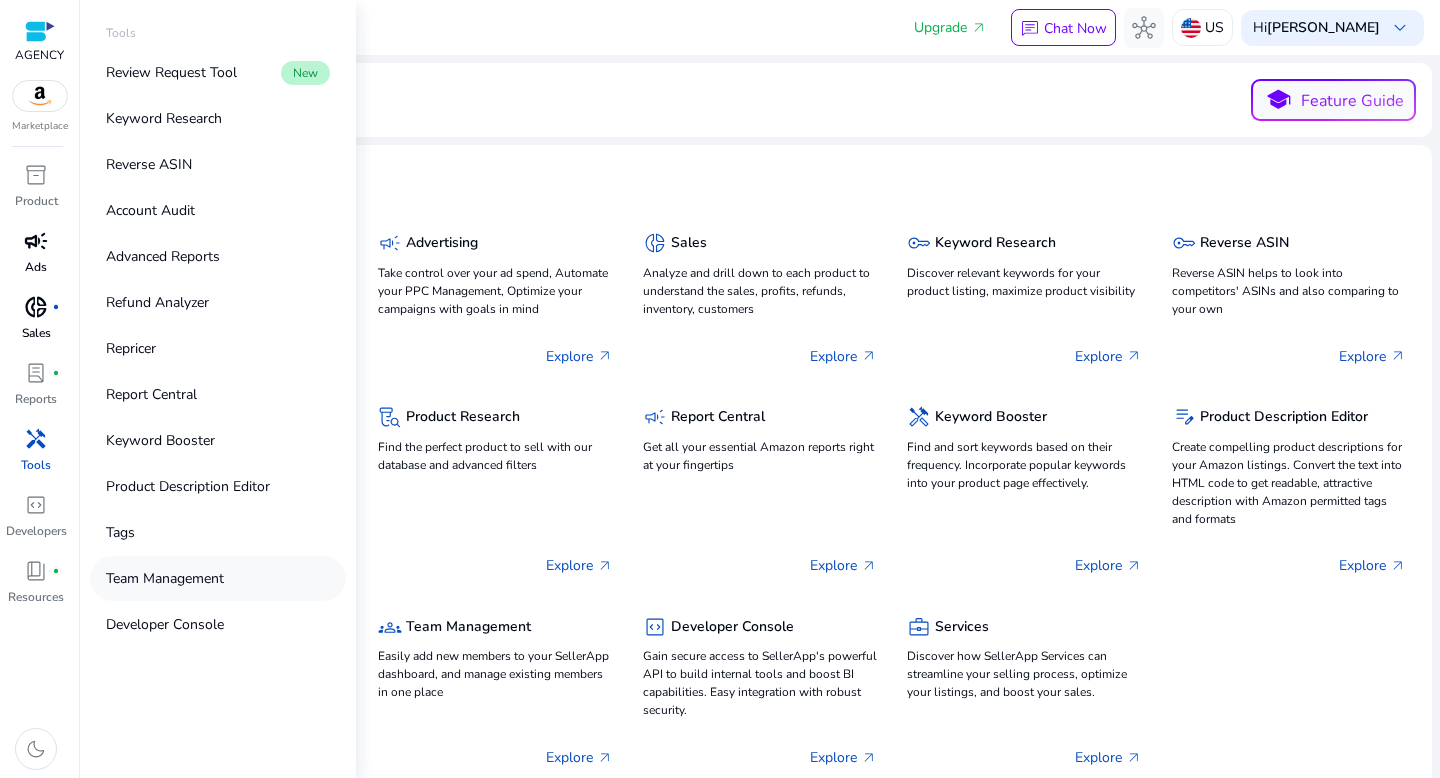 click on "Team Management" at bounding box center [165, 578] 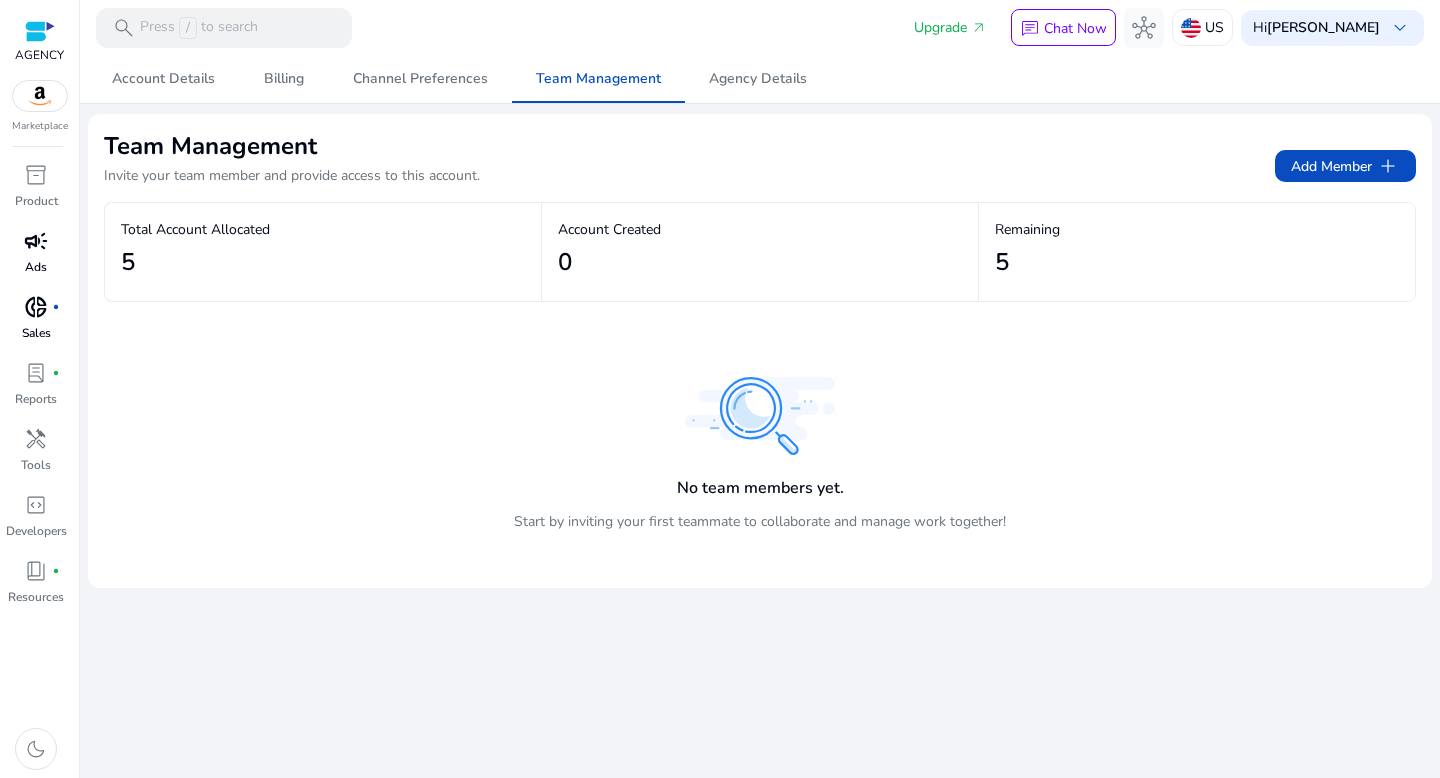 click on "campaign" at bounding box center [36, 241] 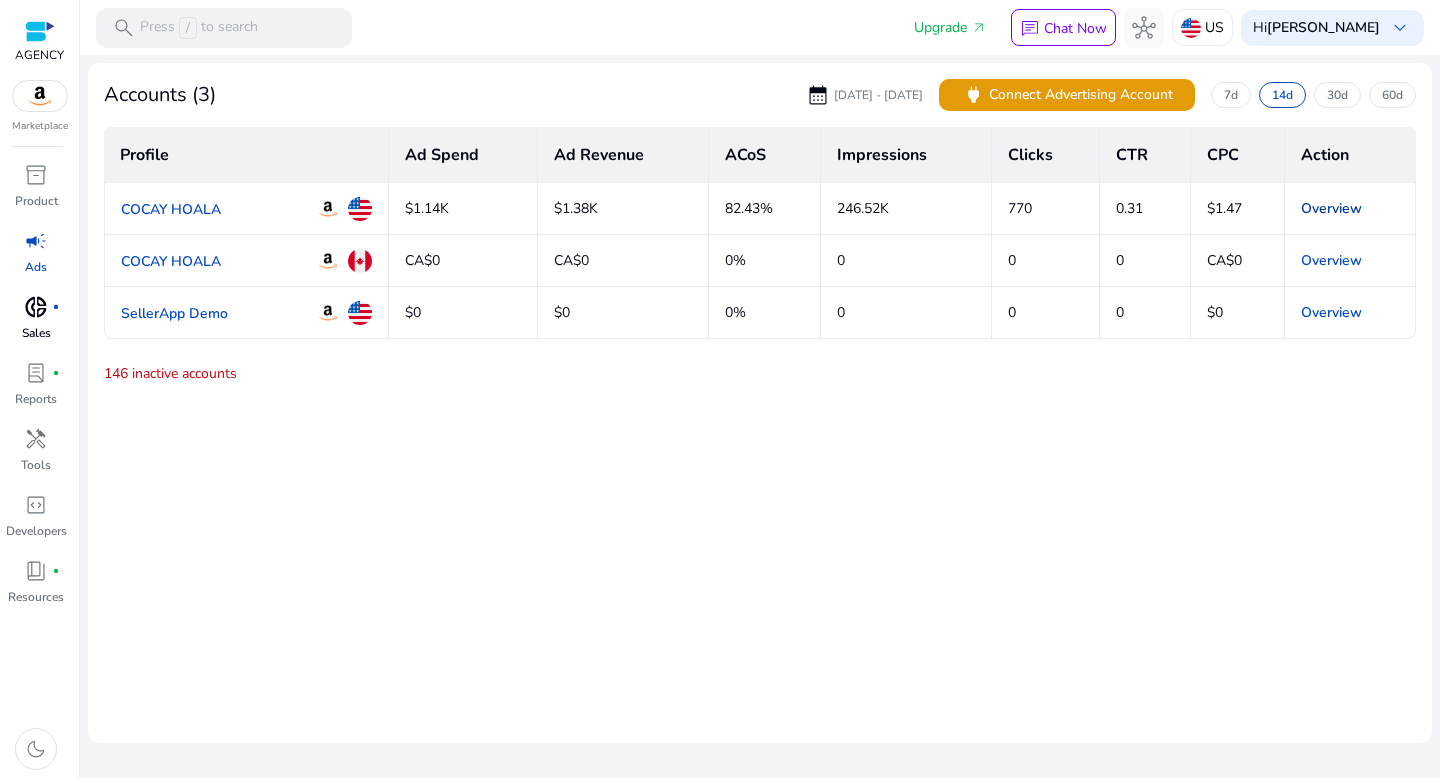 click on "Overview" 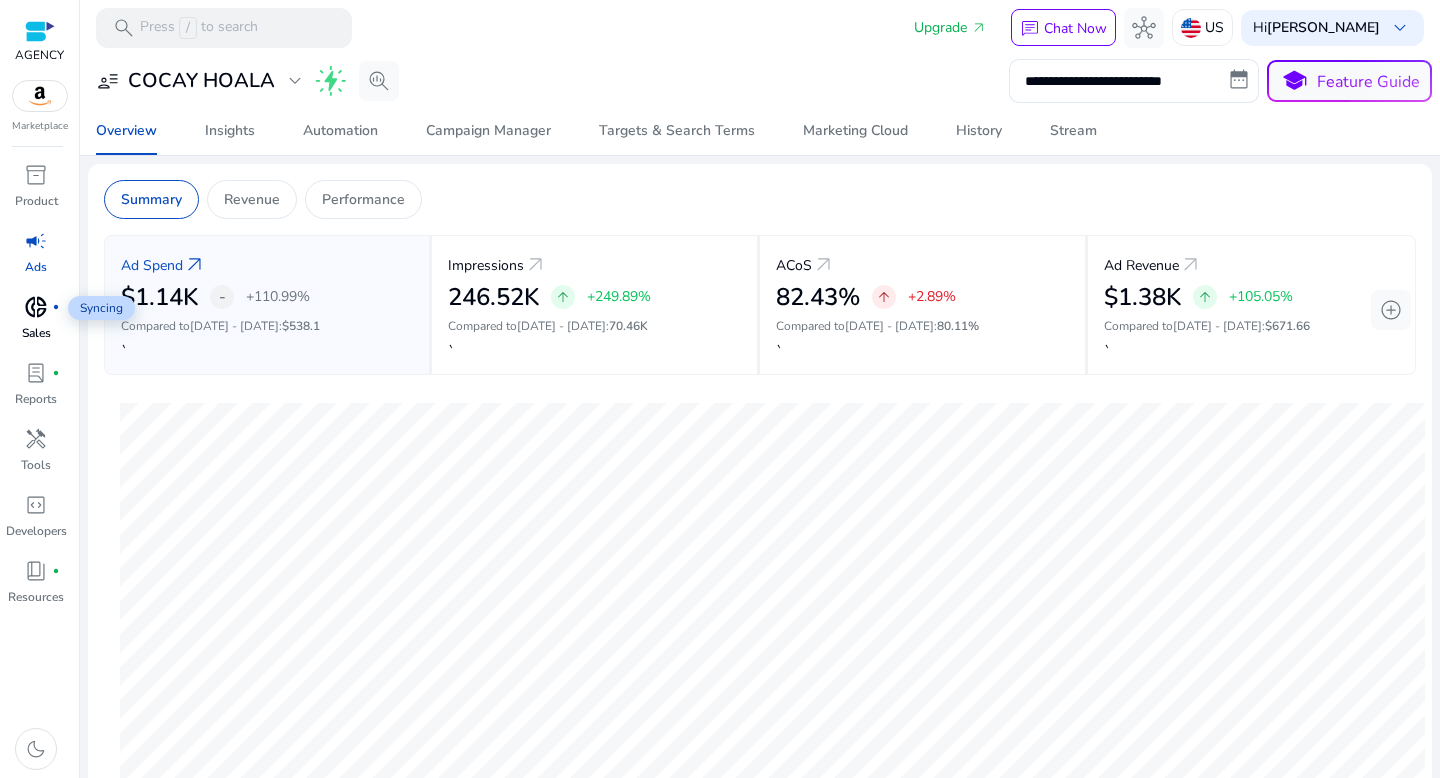 click on "donut_small" at bounding box center (36, 307) 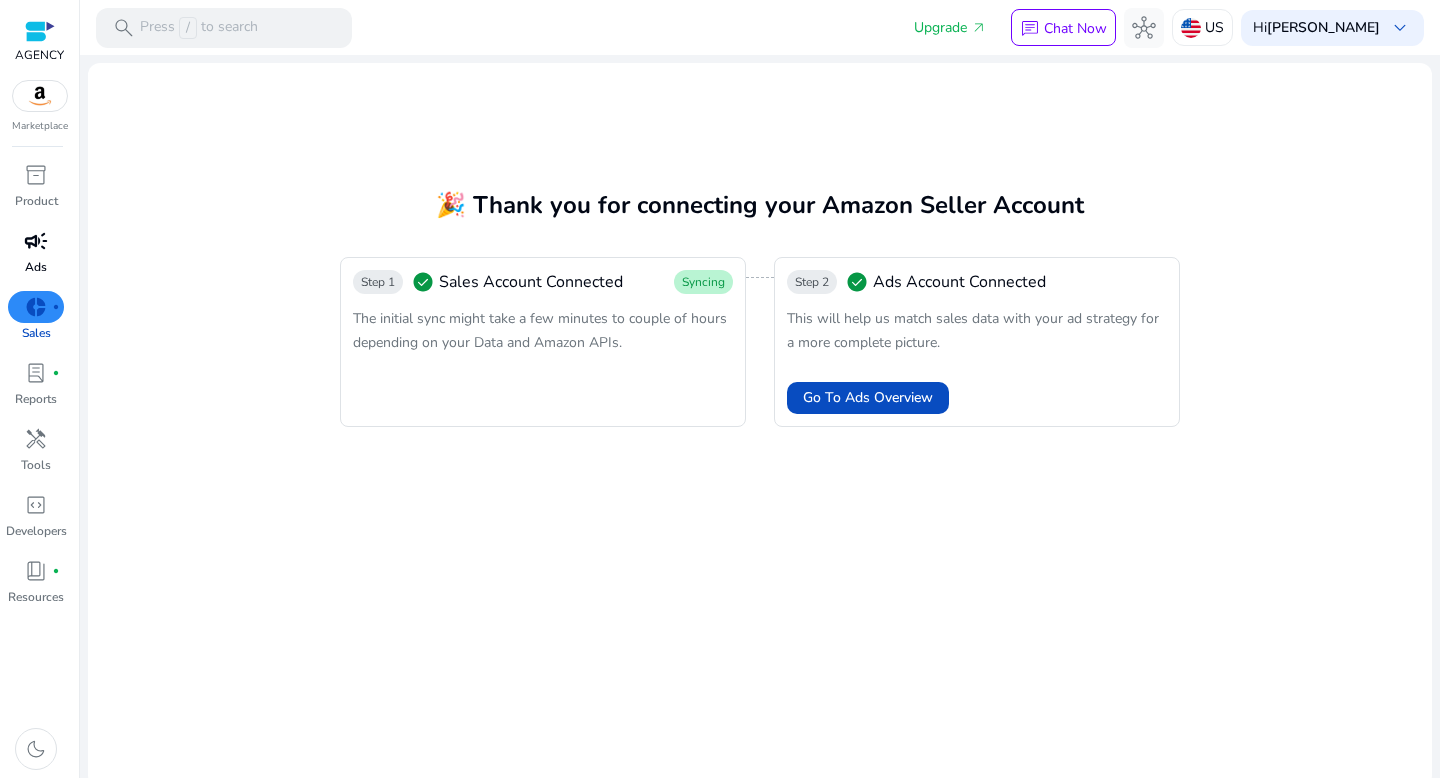 click on "Ads" at bounding box center (36, 267) 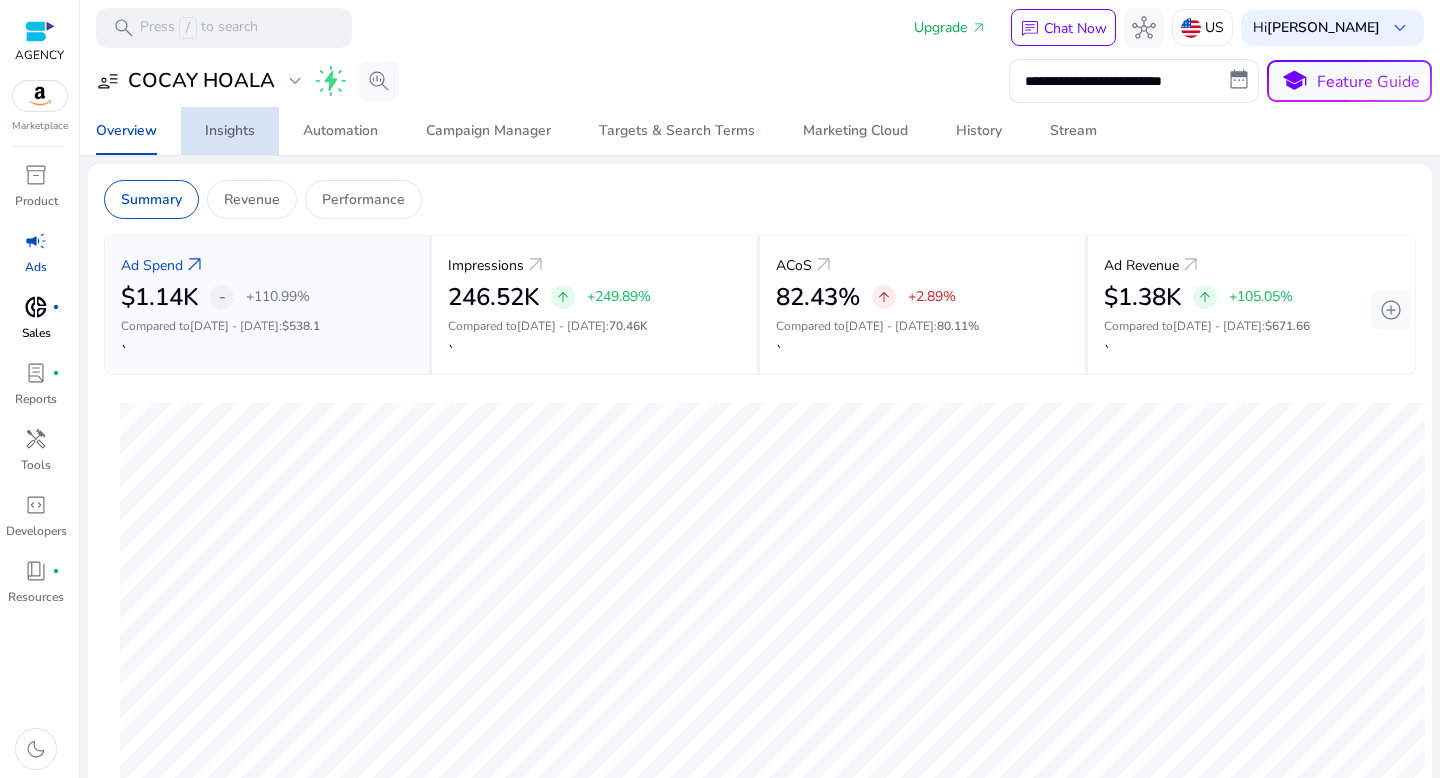 click on "Insights" at bounding box center (230, 131) 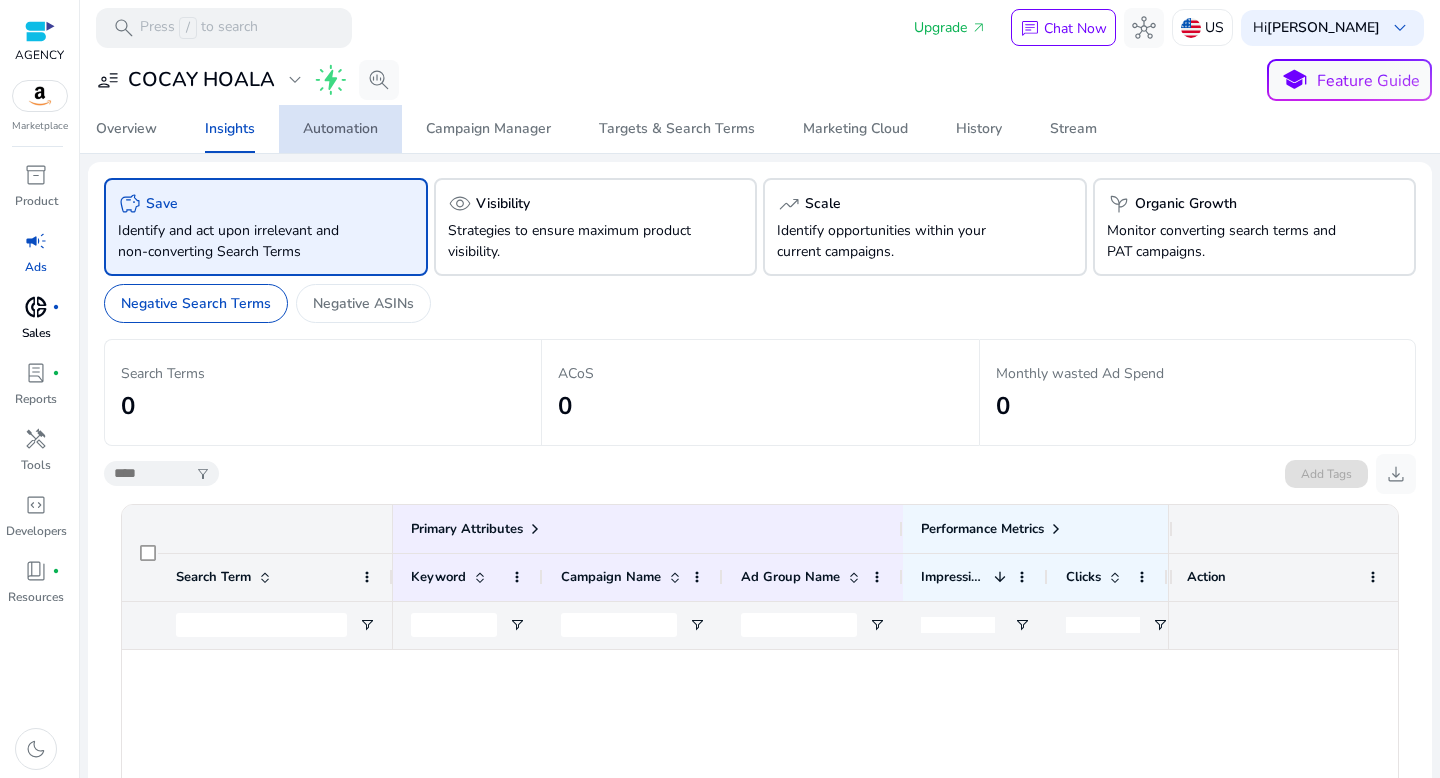 click on "Automation" at bounding box center [340, 129] 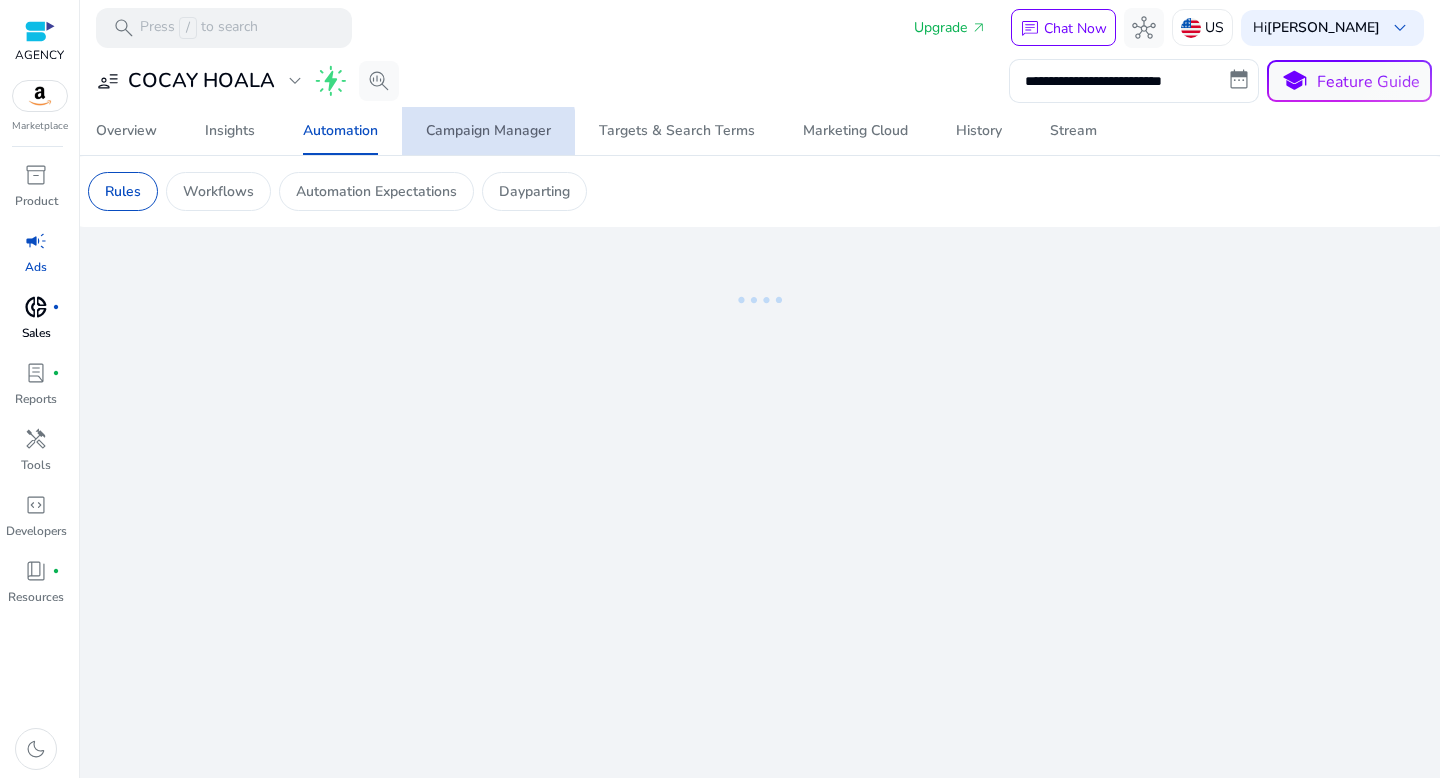 click on "Campaign Manager" at bounding box center [488, 131] 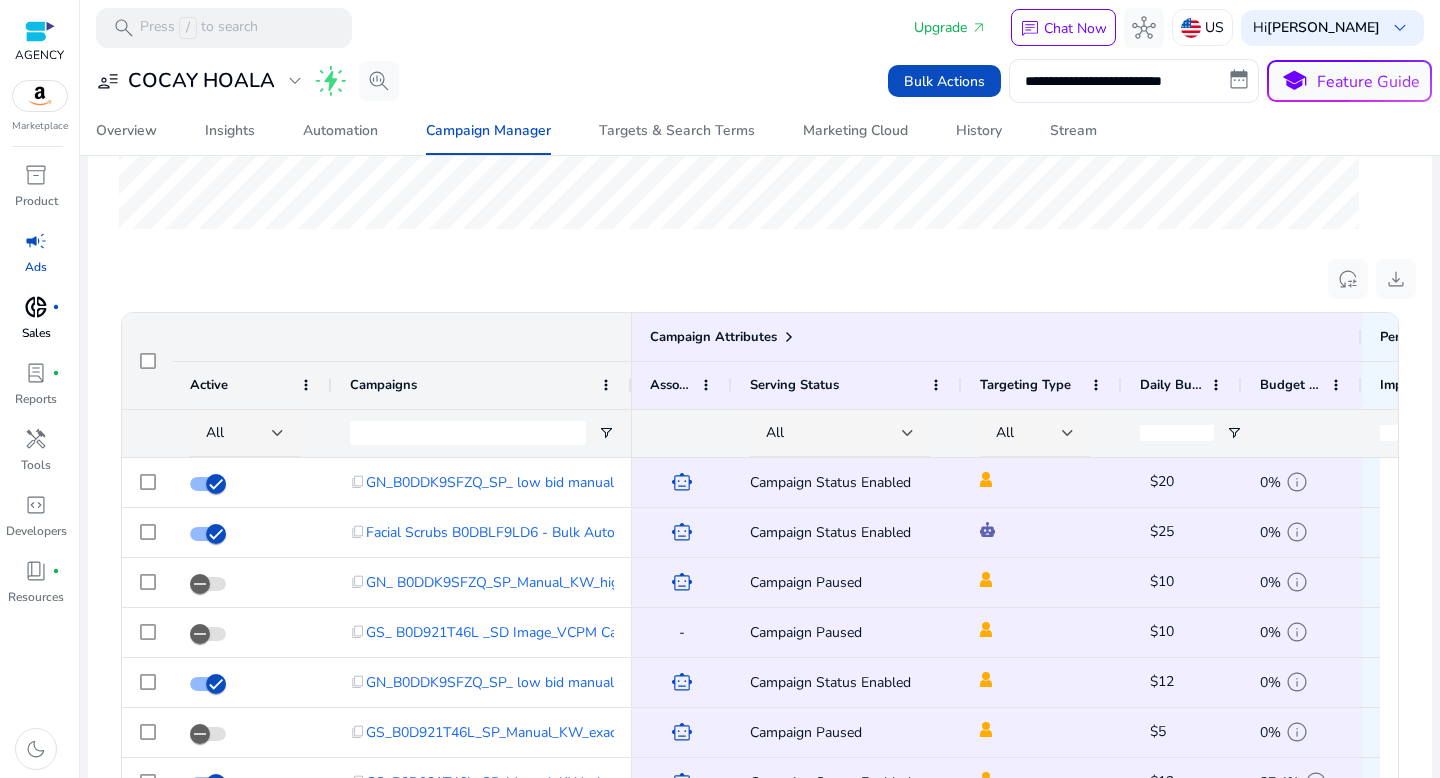 scroll, scrollTop: 638, scrollLeft: 0, axis: vertical 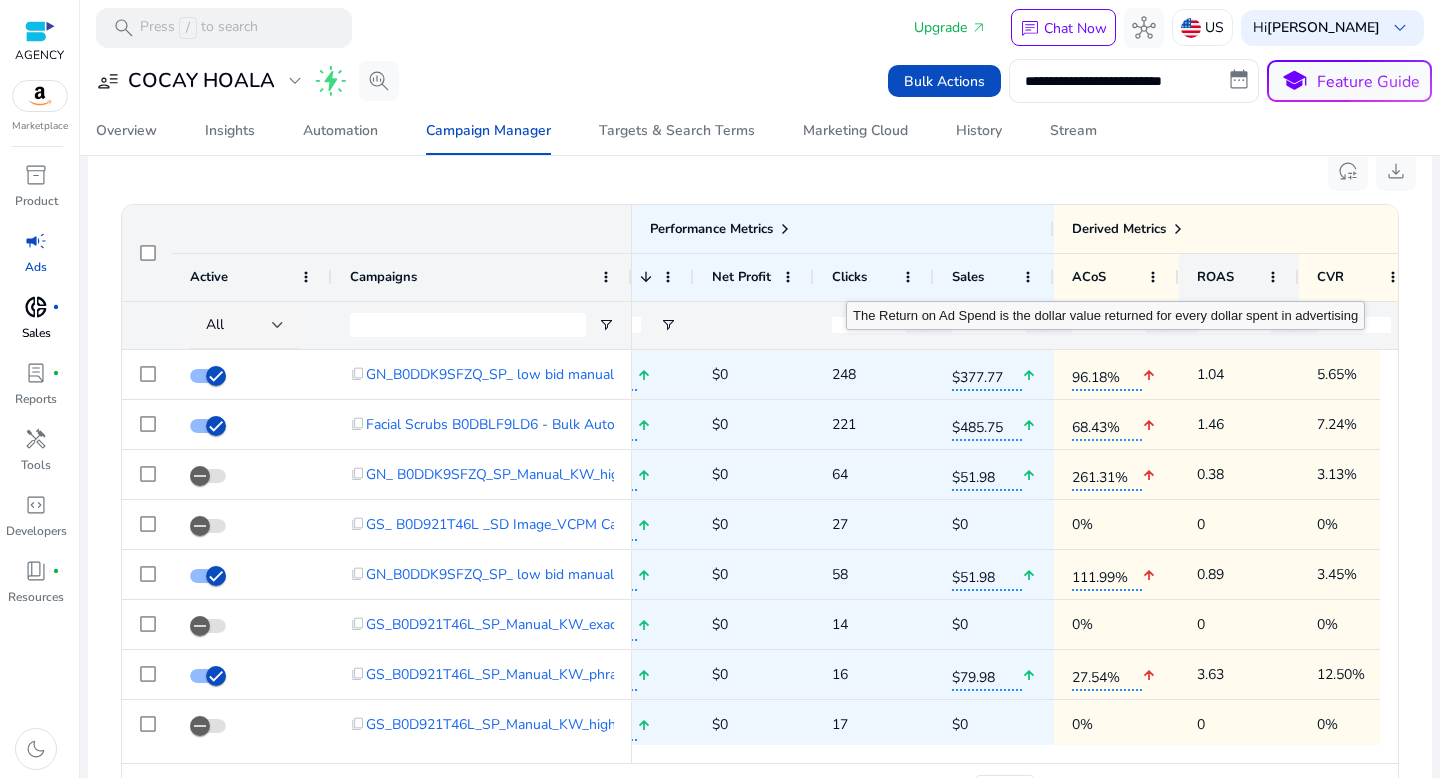click on "ROAS" 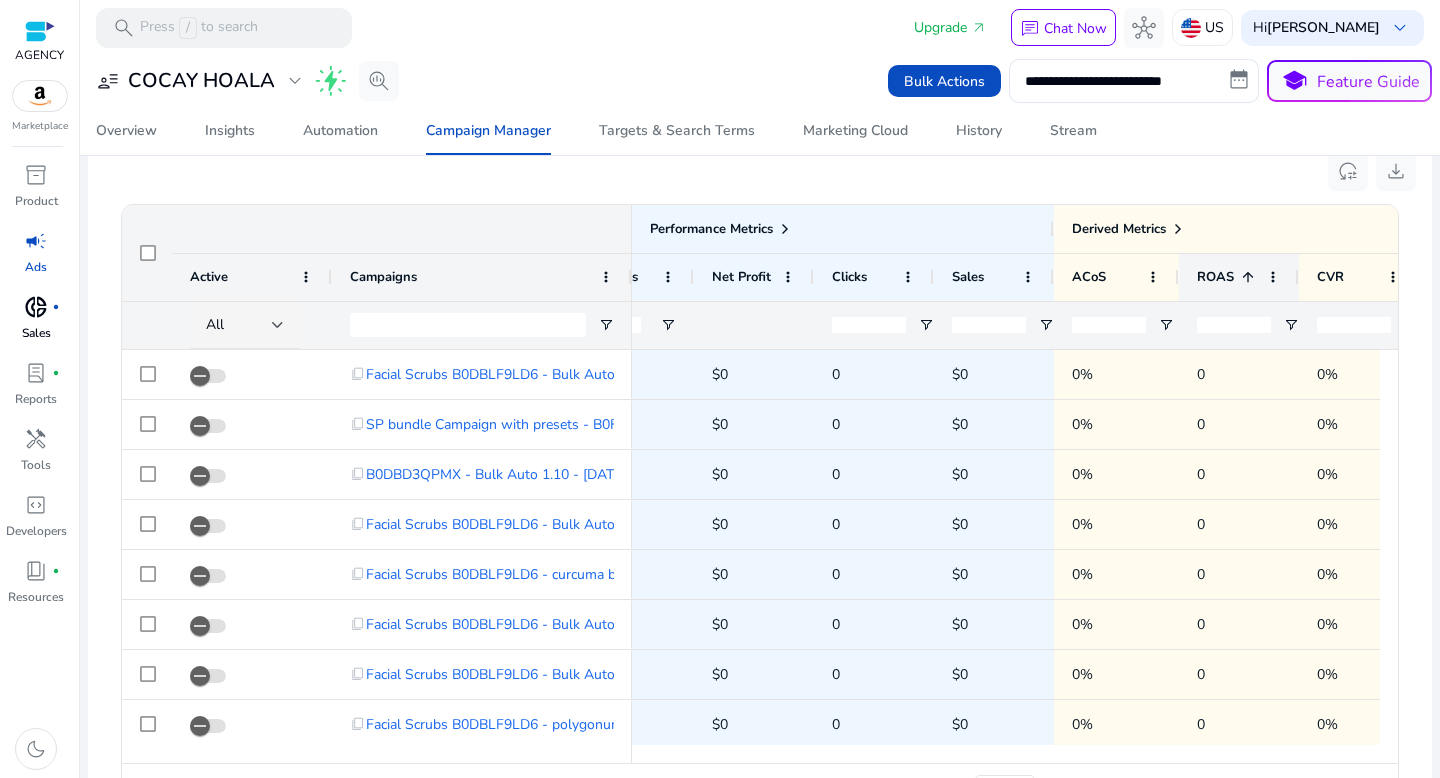 click on "ROAS" 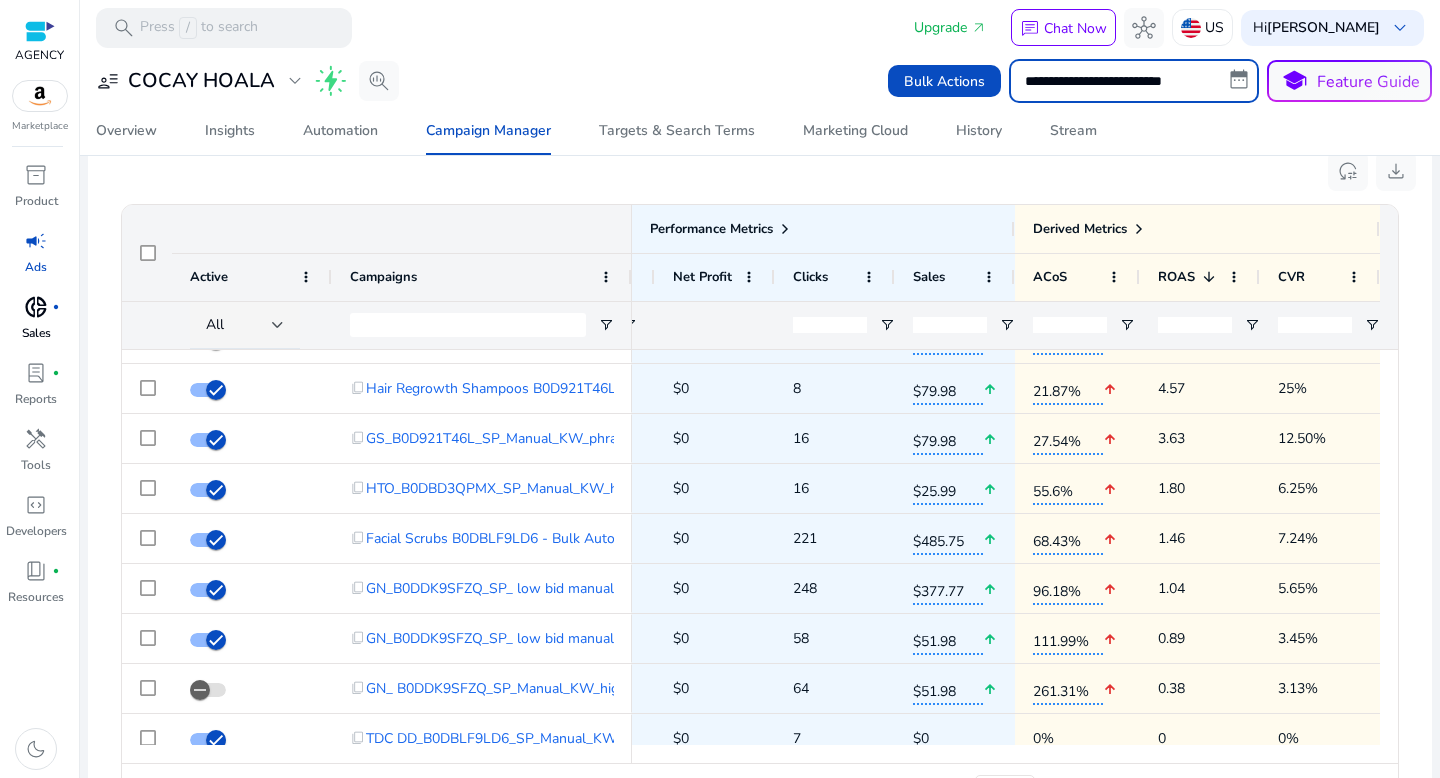 click on "**********" at bounding box center [1134, 81] 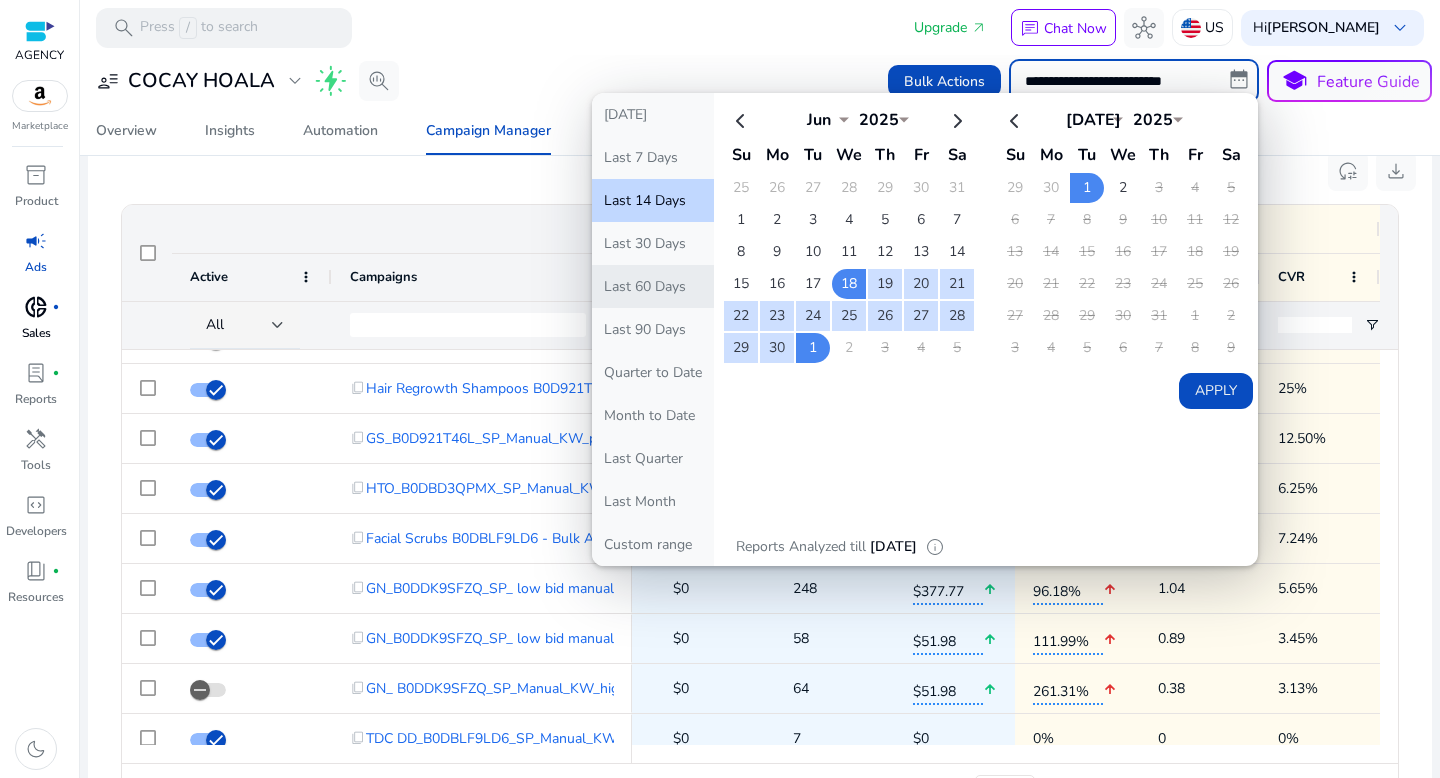 click on "Last 60 Days" 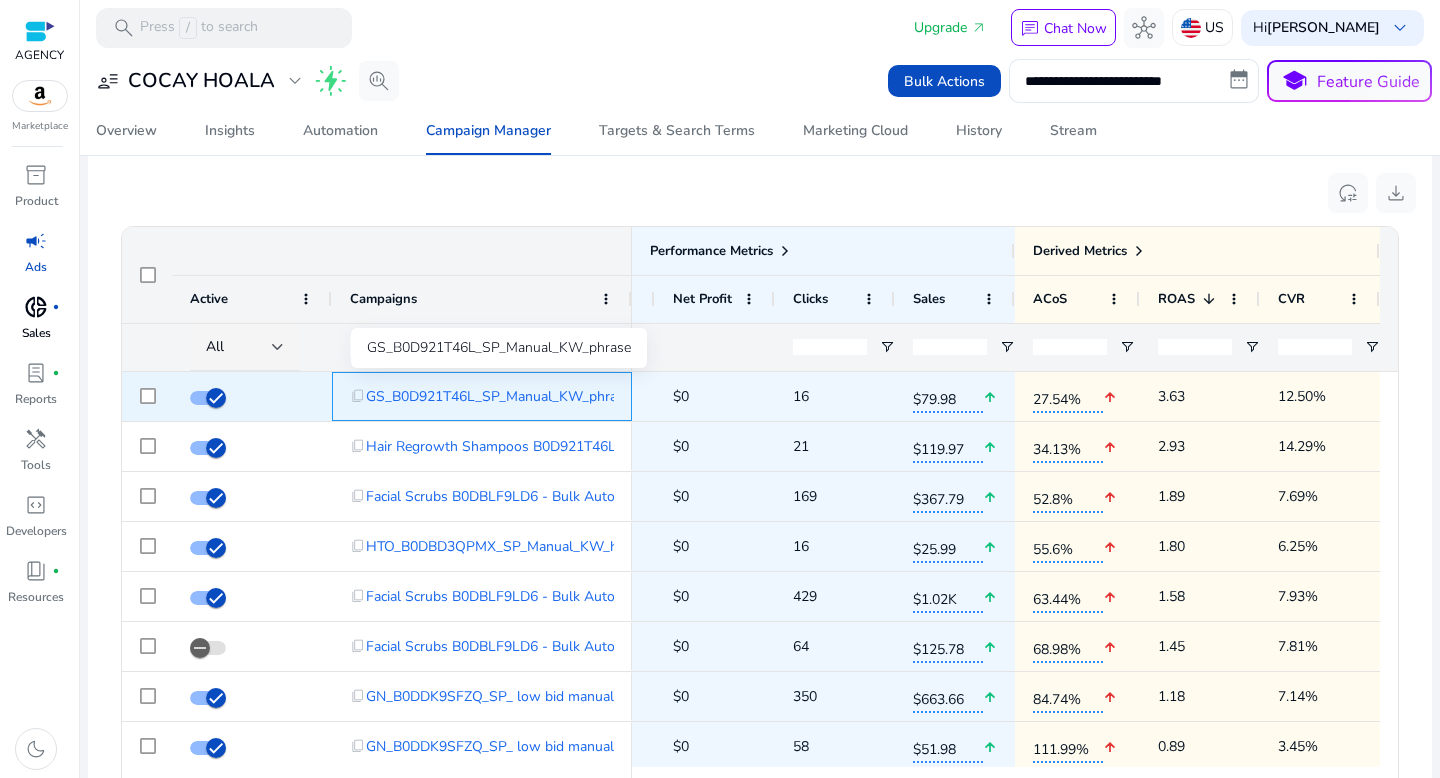 click on "GS_B0D921T46L_SP_Manual_KW_phrase" 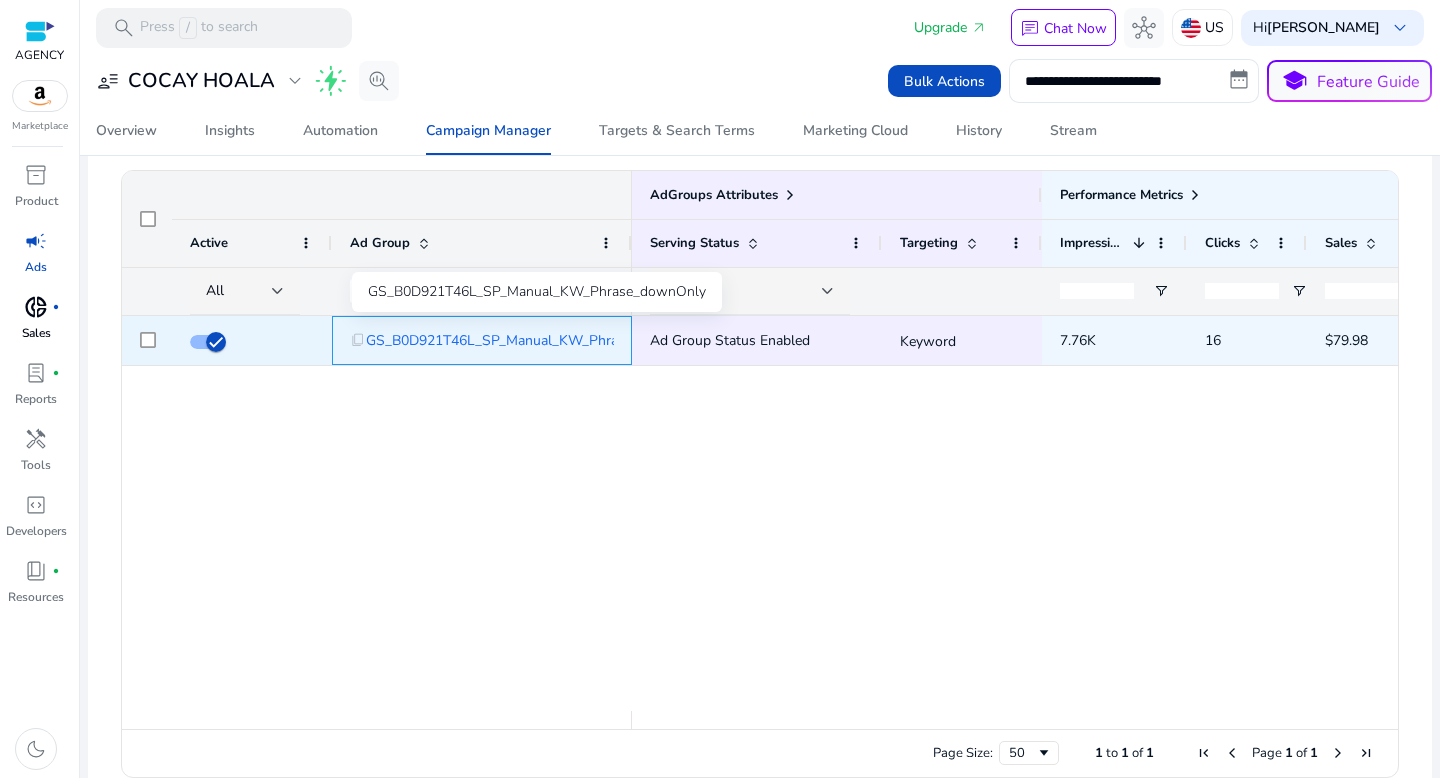 click on "GS_B0D921T46L_SP_Manual_KW_Phrase_downOnly" 